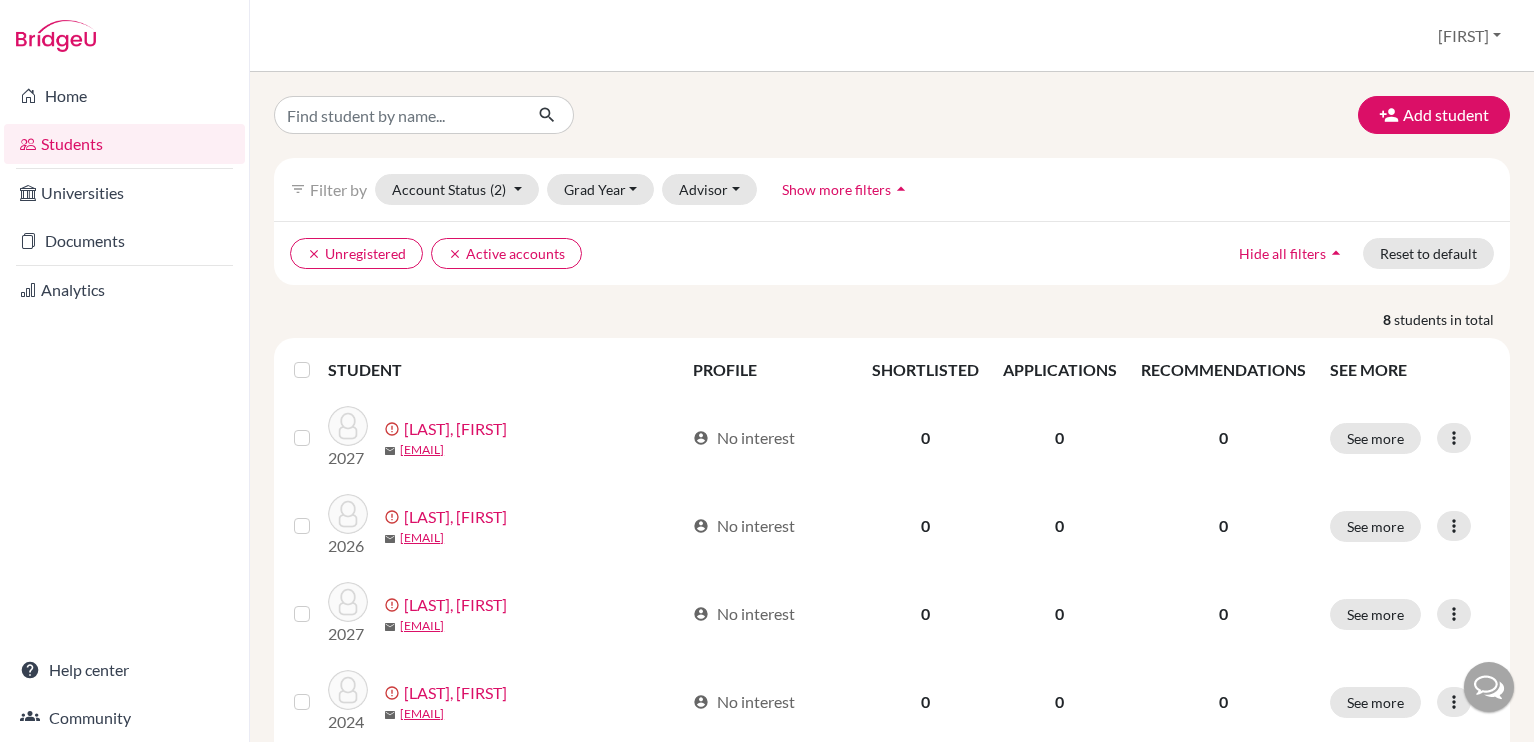 scroll, scrollTop: 0, scrollLeft: 0, axis: both 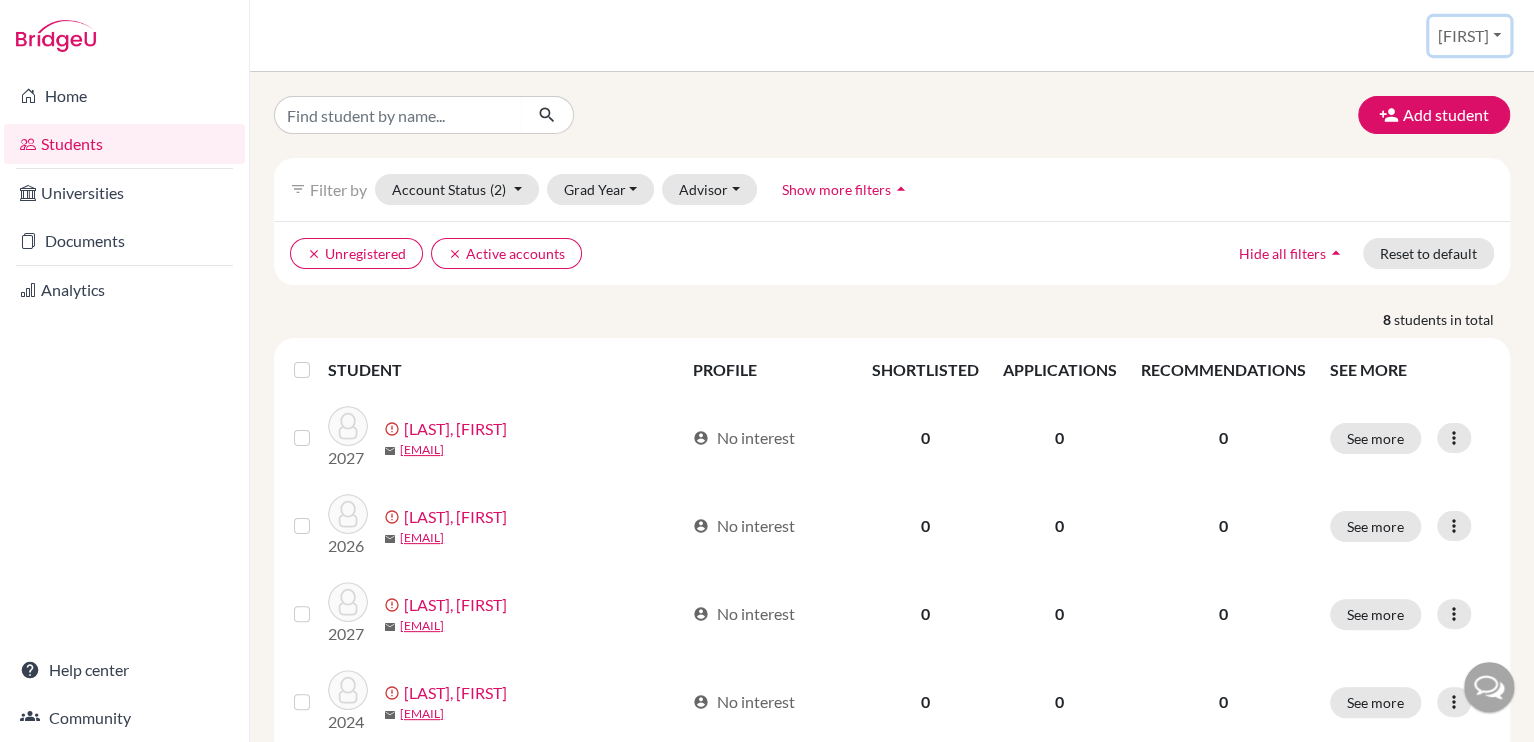 click on "[FIRST]" at bounding box center [1469, 36] 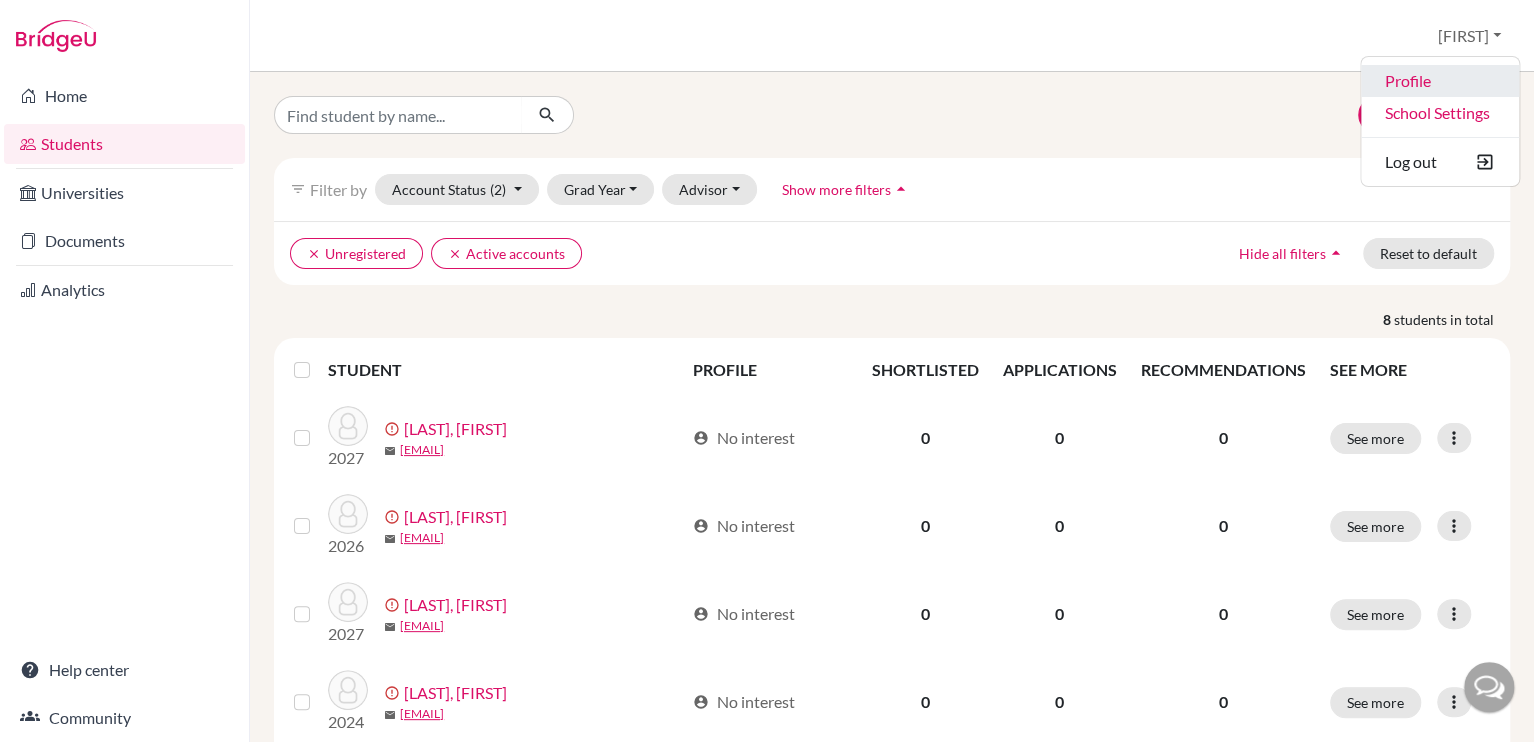 click on "Profile" at bounding box center (1440, 81) 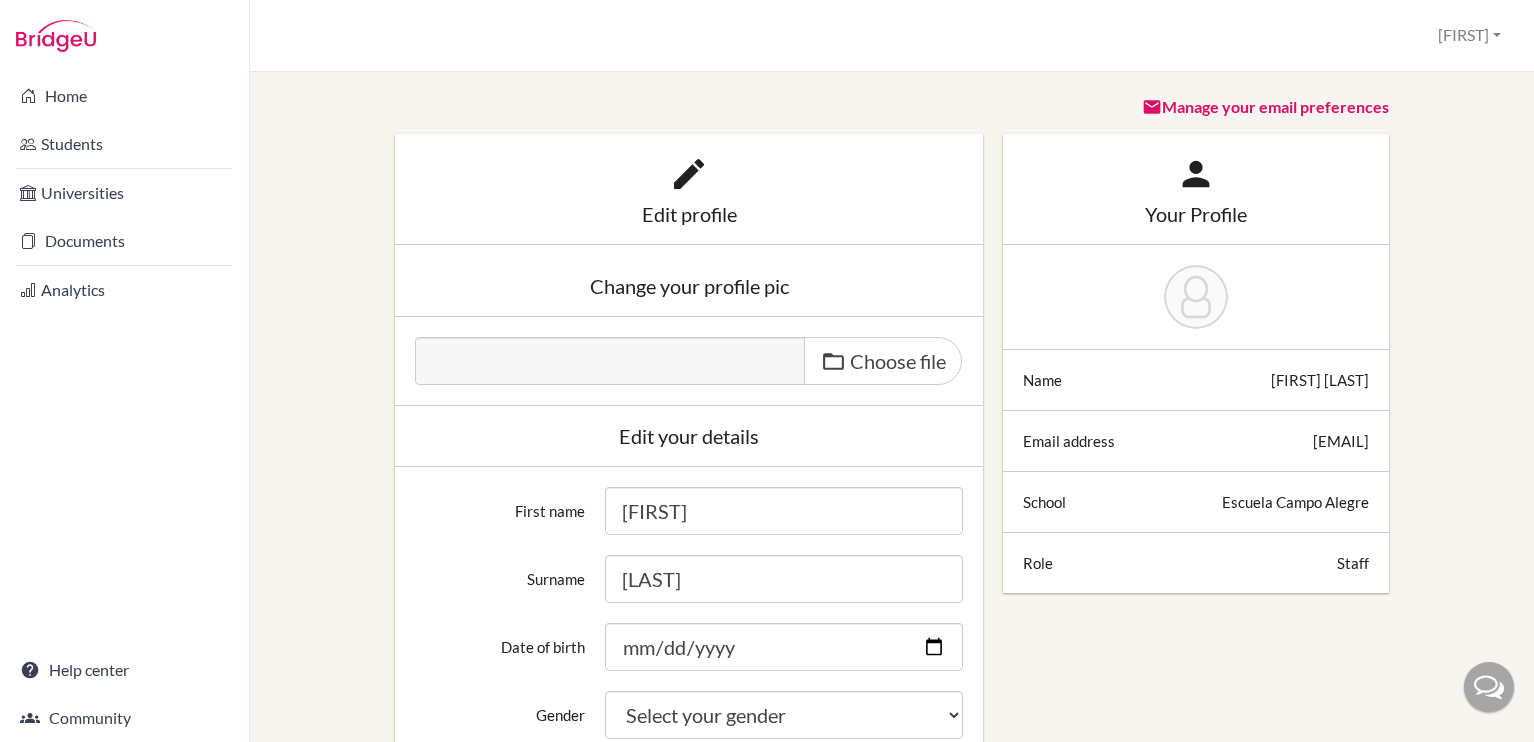 scroll, scrollTop: 0, scrollLeft: 0, axis: both 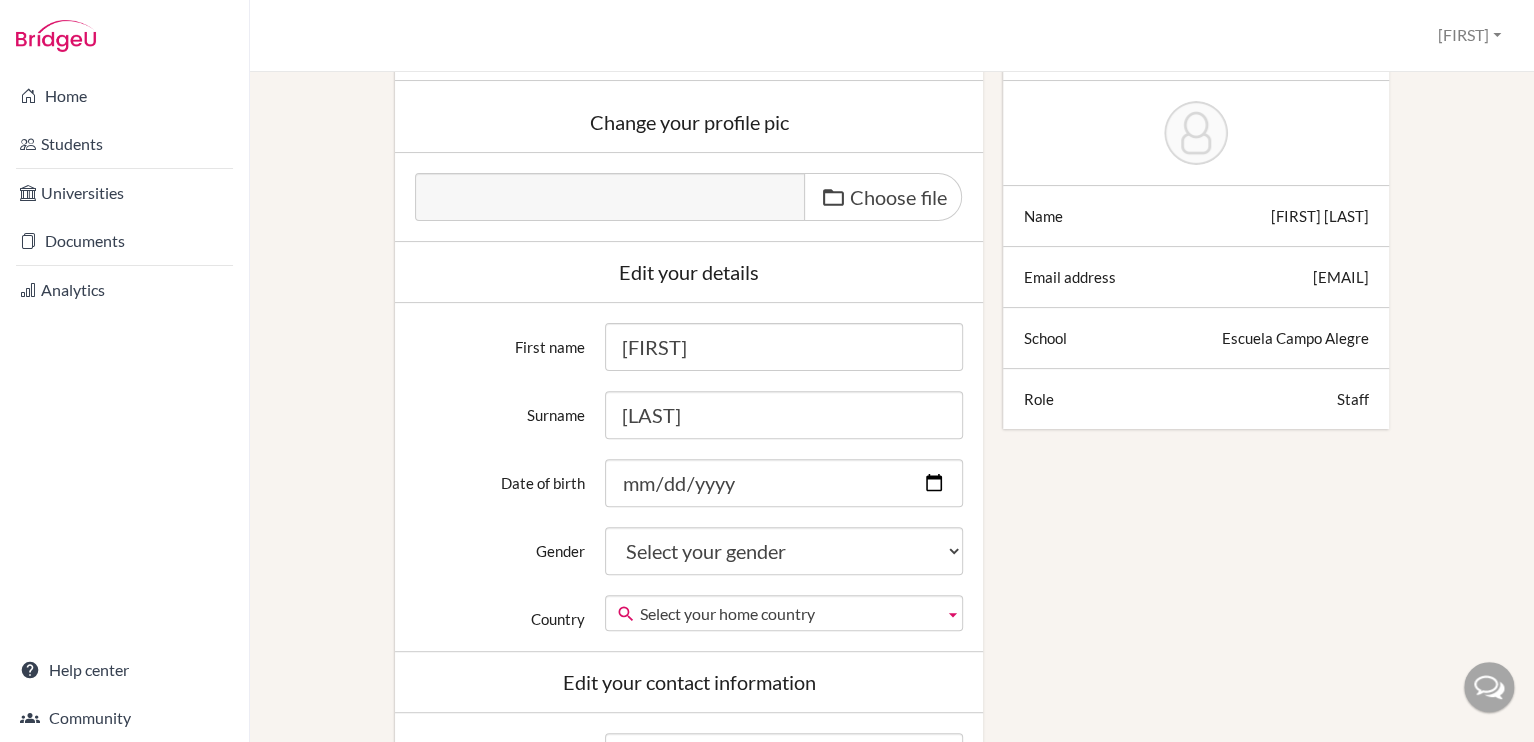 click on "Staff" at bounding box center (1353, 399) 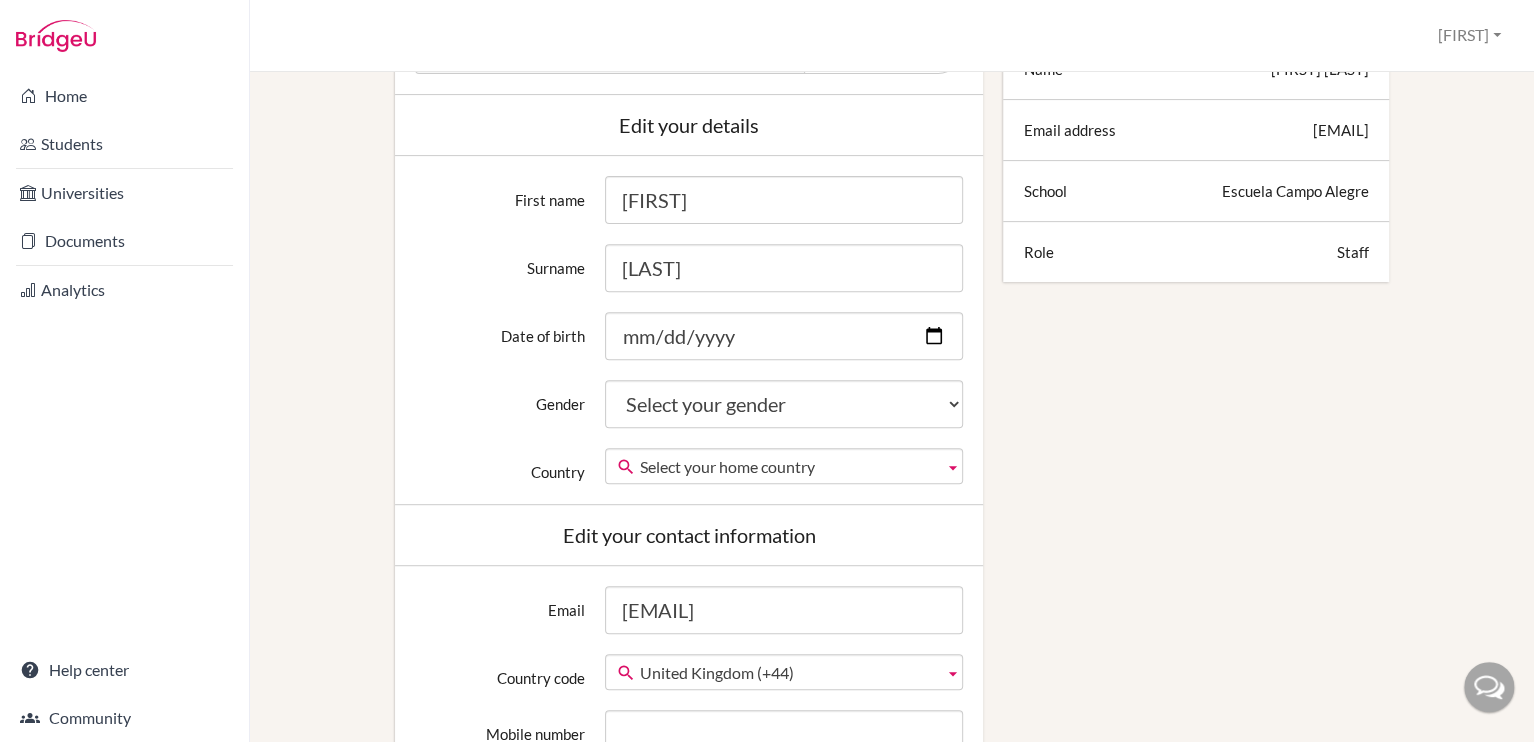 scroll, scrollTop: 312, scrollLeft: 0, axis: vertical 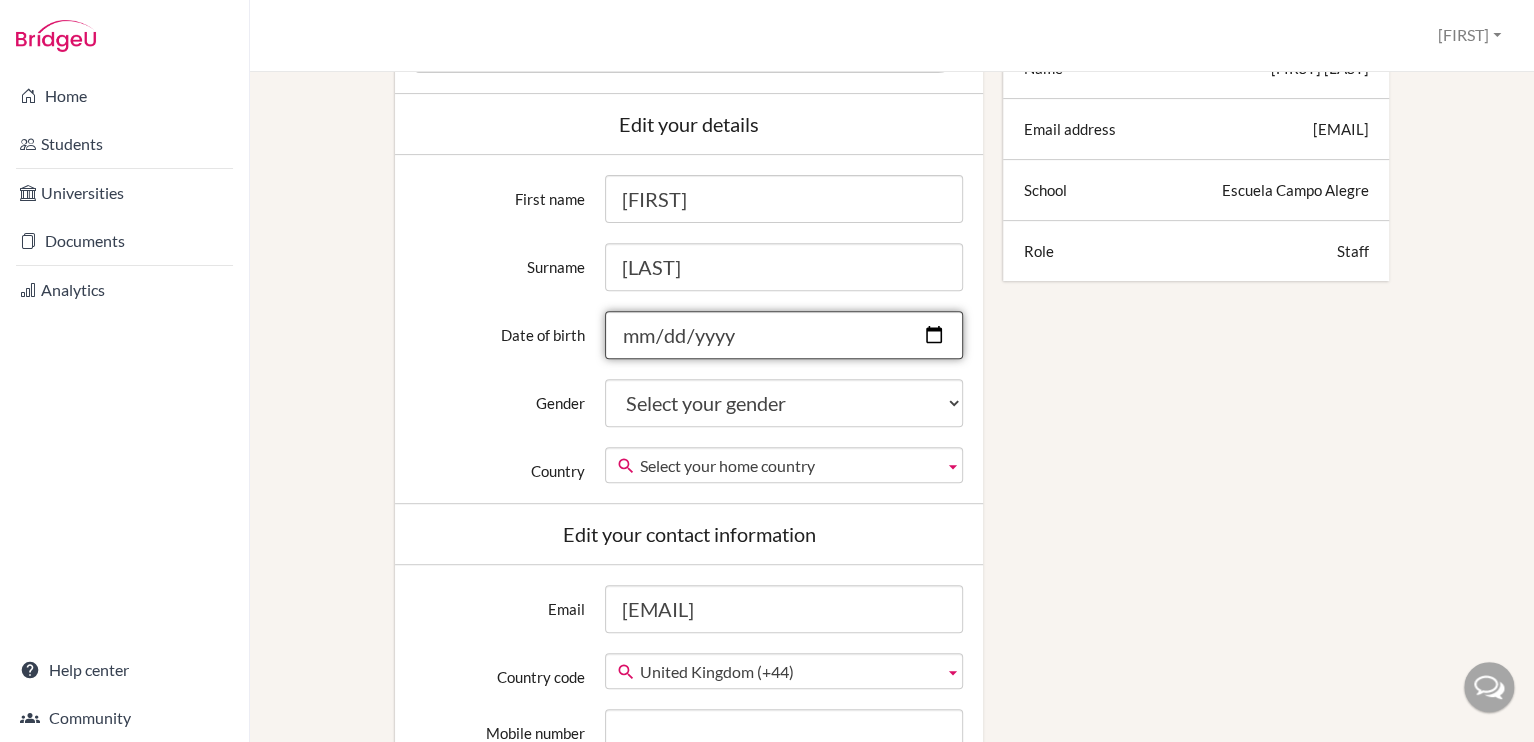 click on "Date of birth" at bounding box center (784, 335) 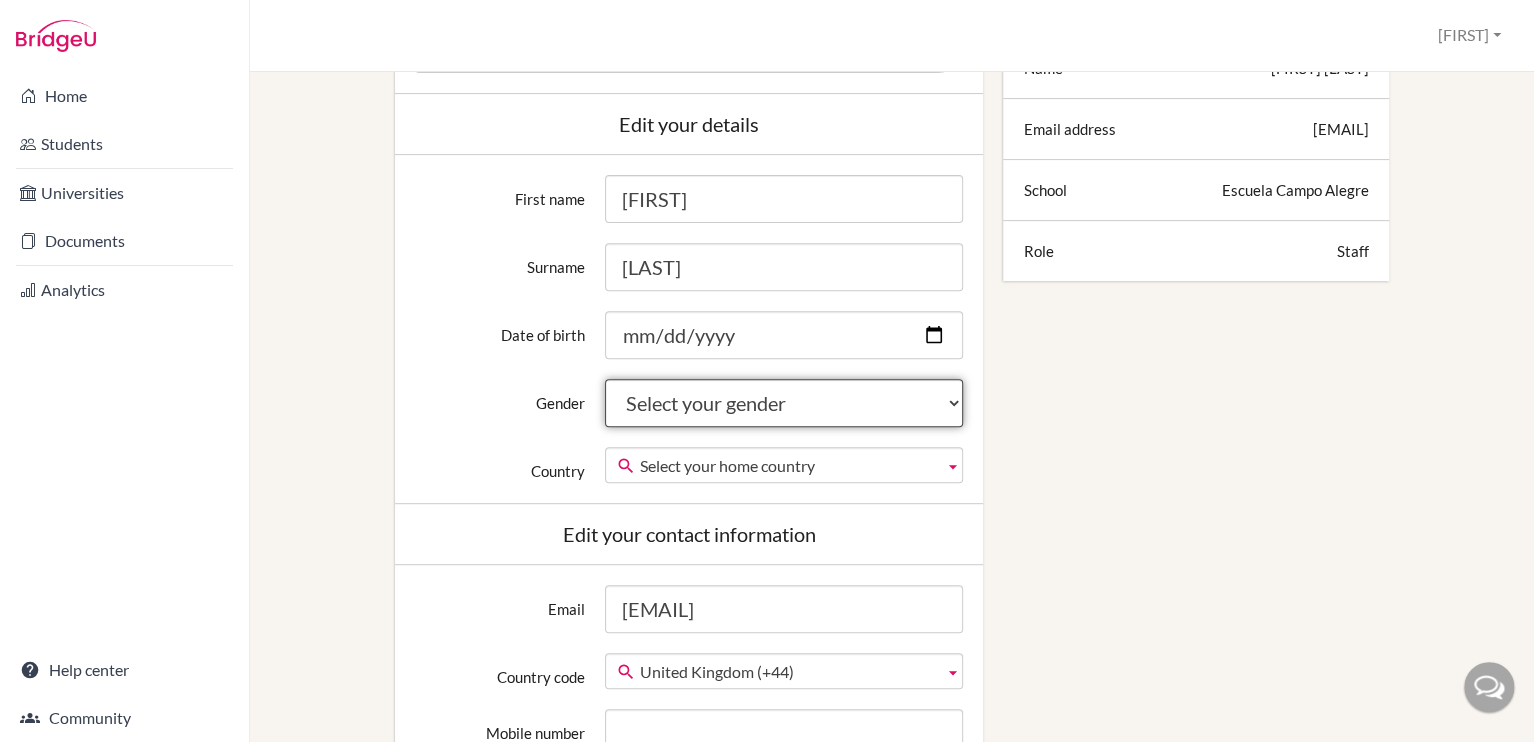 click on "Select your gender
Female
Male
Neither" at bounding box center [784, 403] 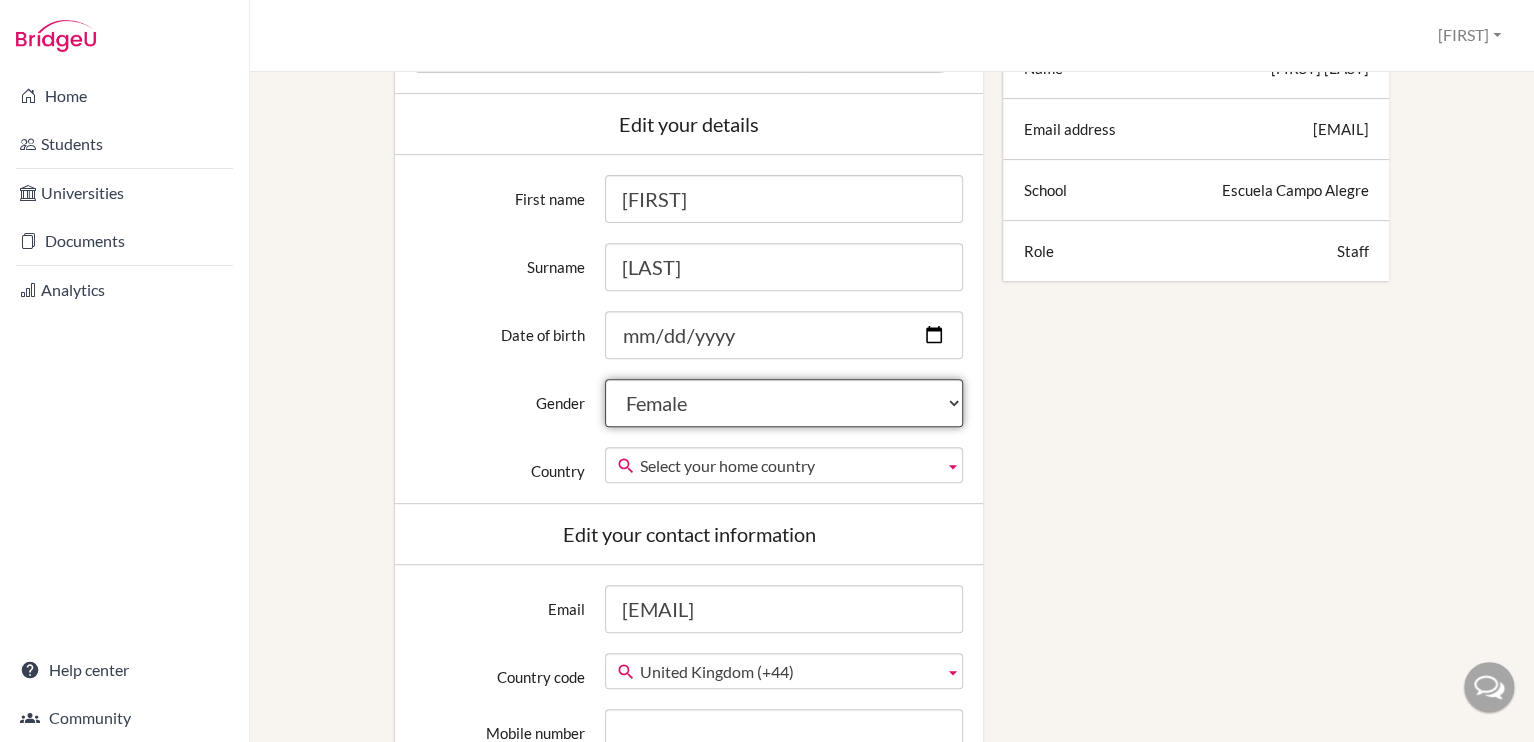 click on "Select your gender
Female
Male
Neither" at bounding box center (784, 403) 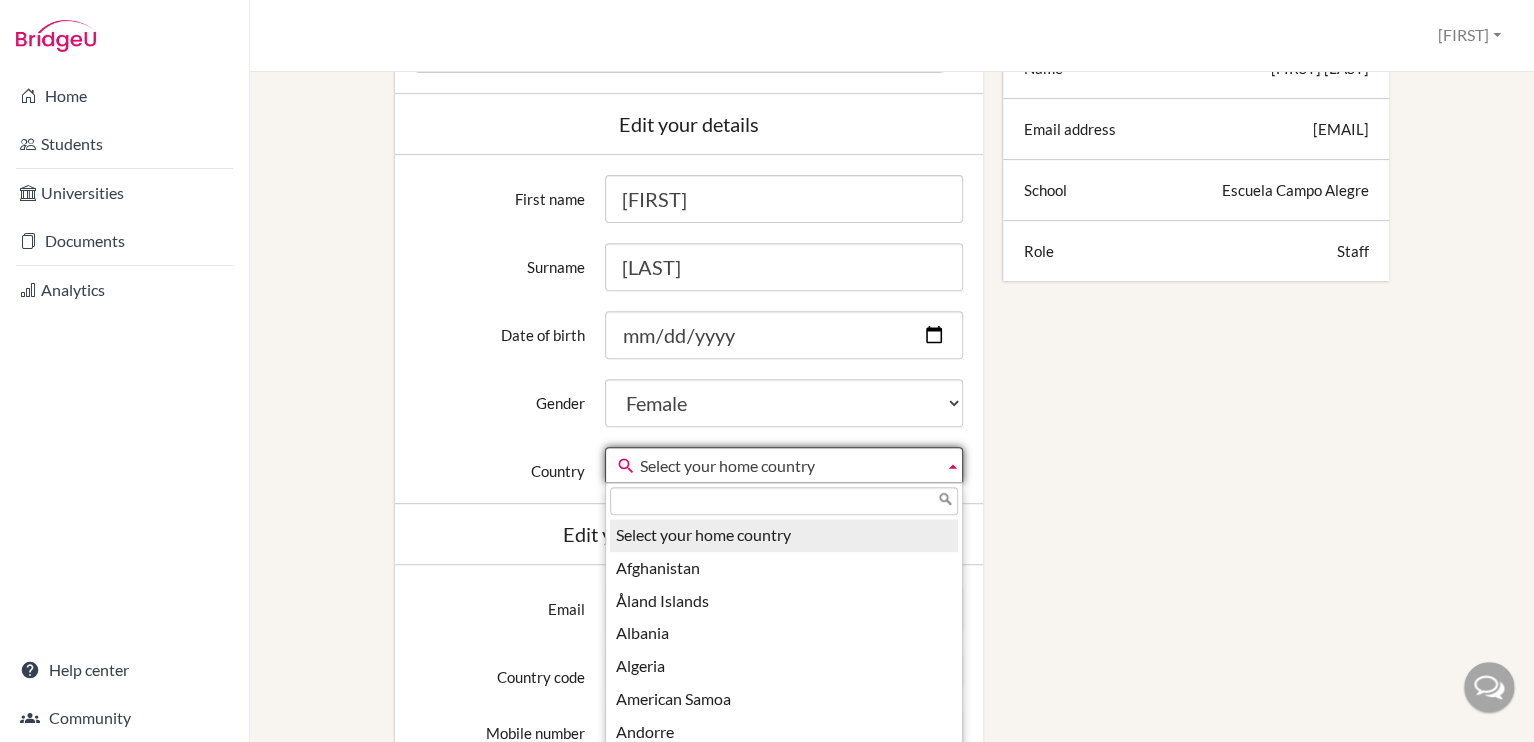 click on "Select your home country" at bounding box center (788, 466) 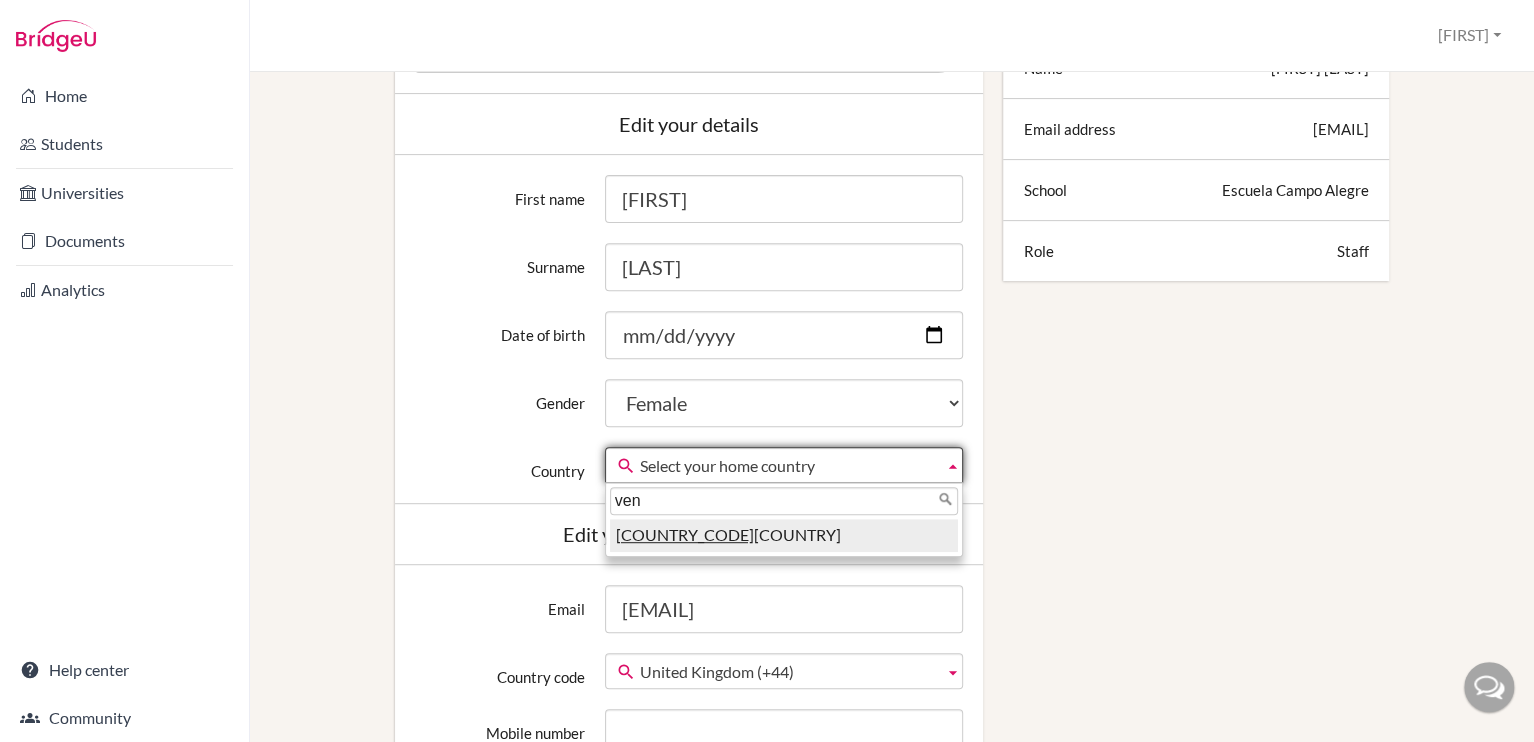 type on "ven" 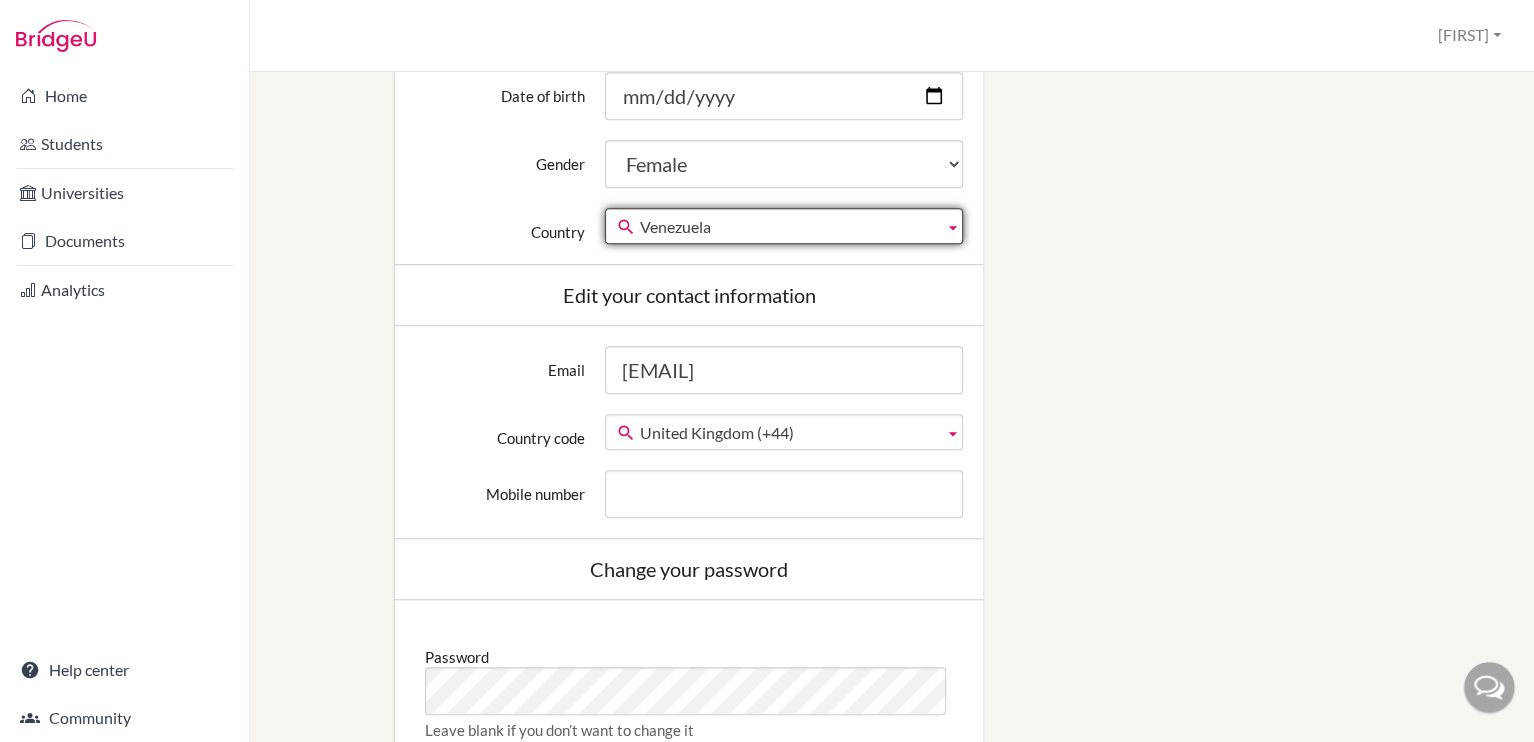 scroll, scrollTop: 560, scrollLeft: 0, axis: vertical 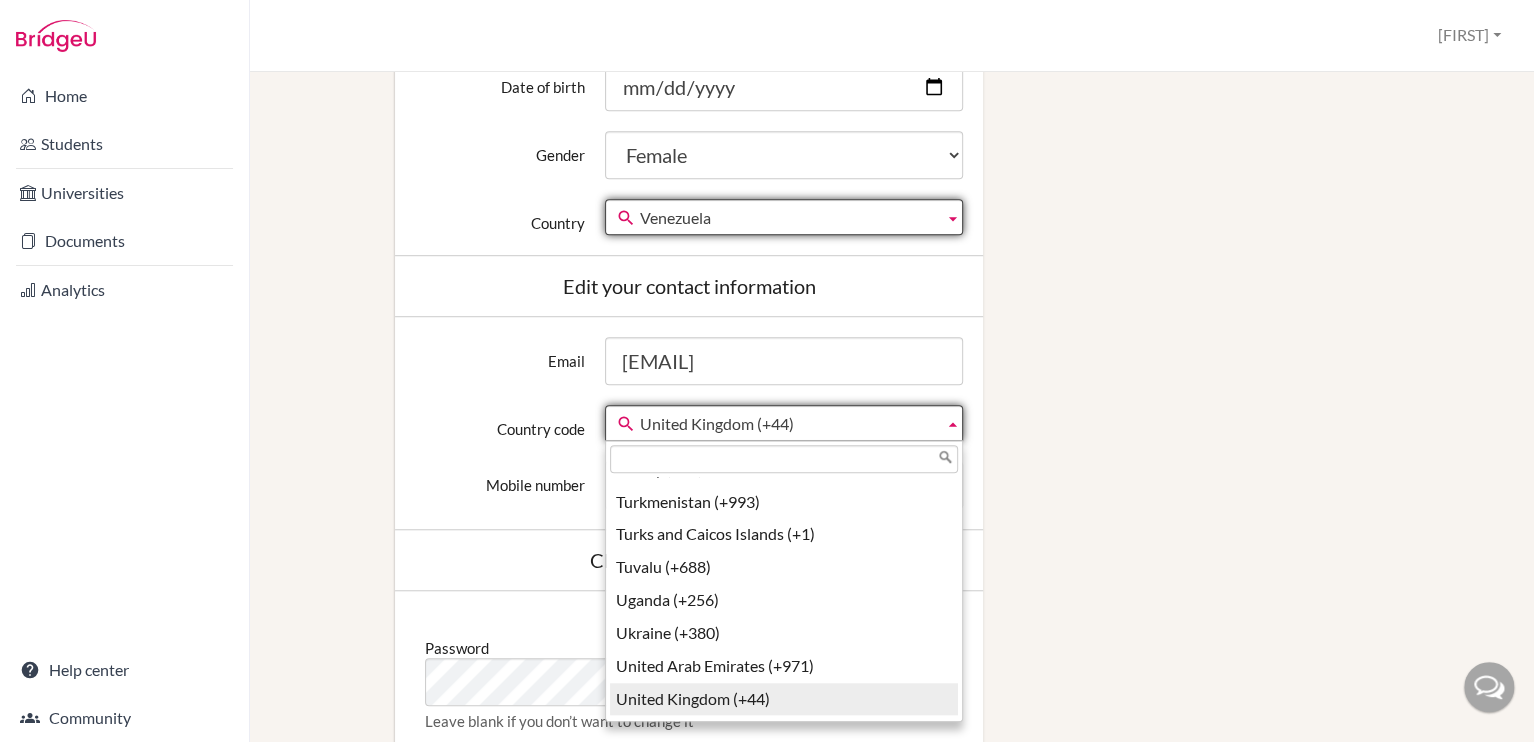 click on "United Kingdom (+44)" at bounding box center [788, 424] 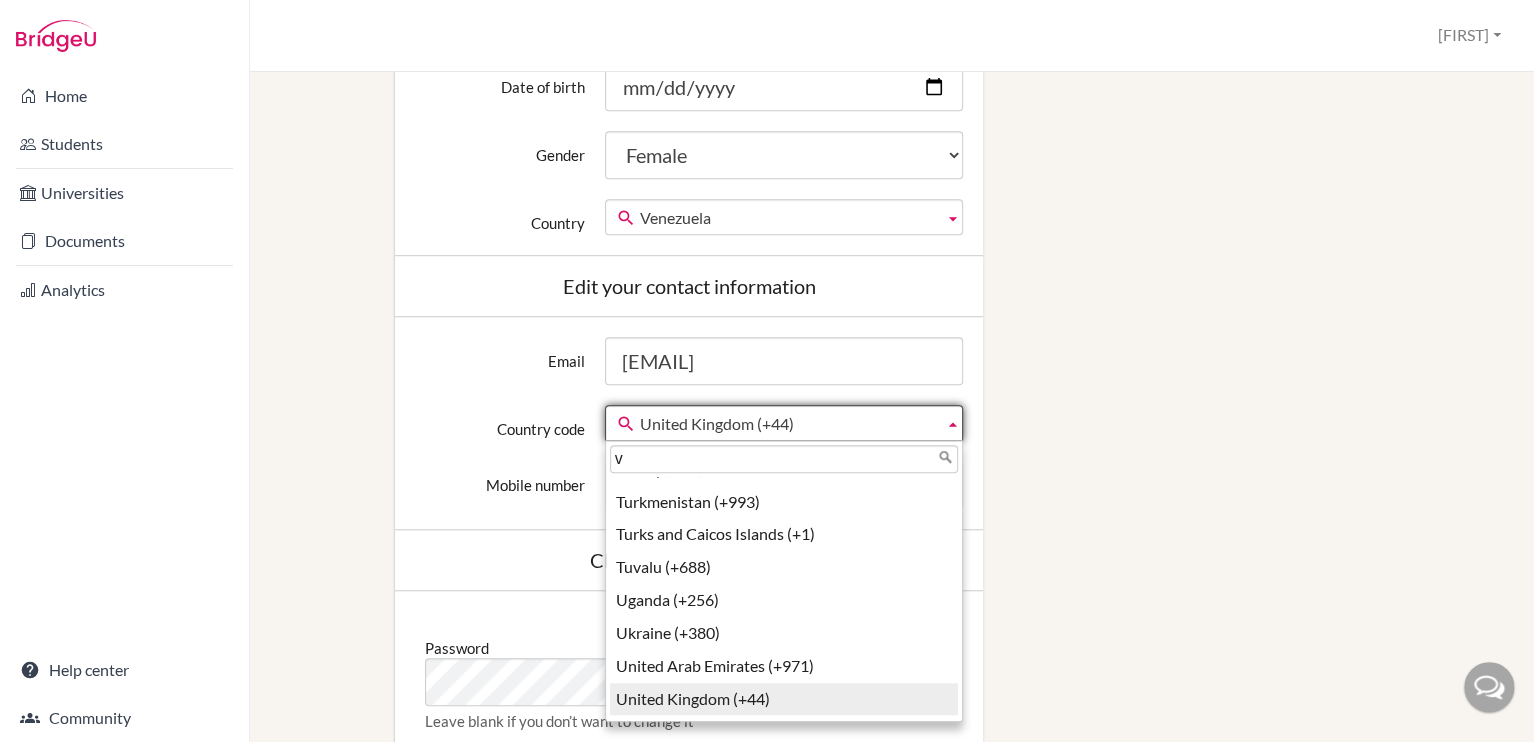 scroll, scrollTop: 0, scrollLeft: 0, axis: both 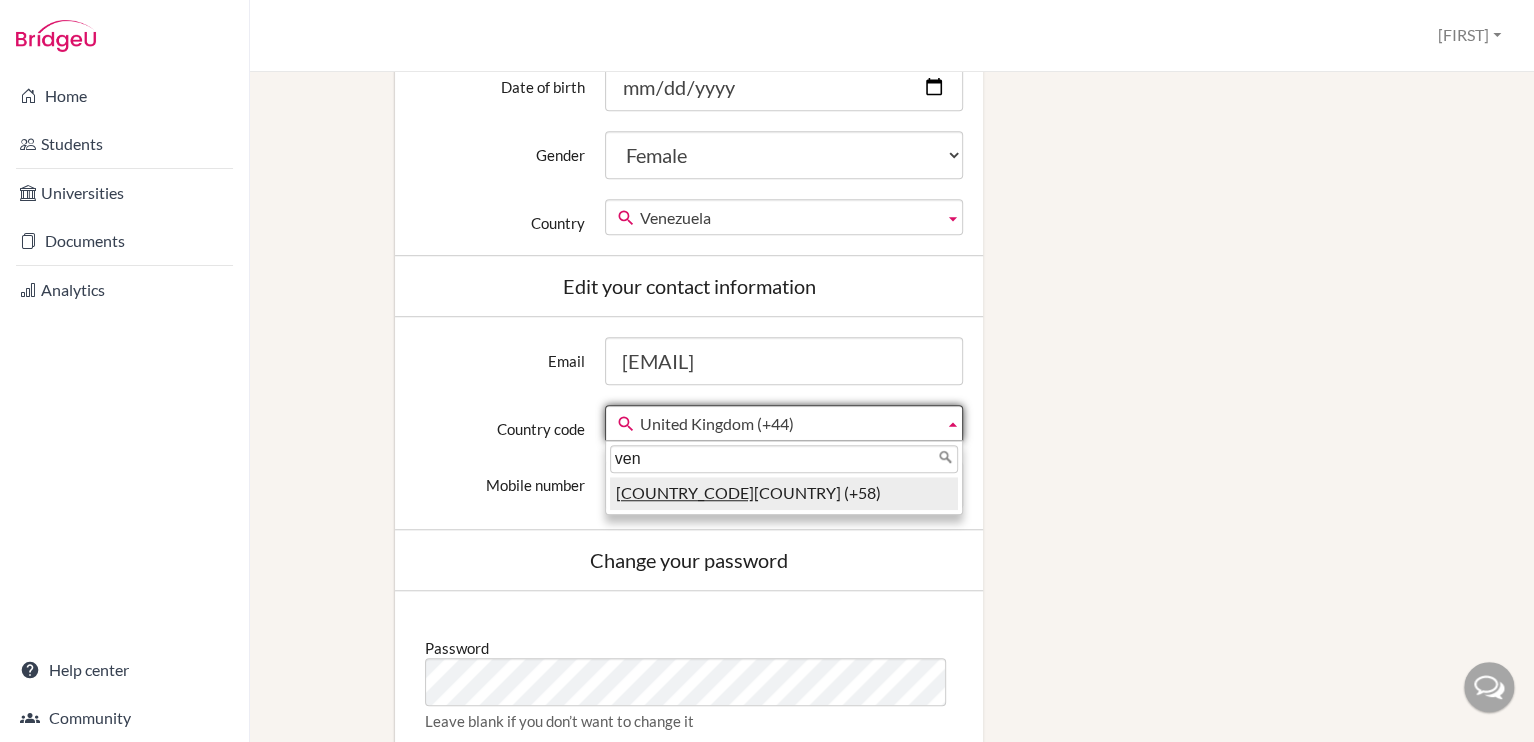 type on "ven" 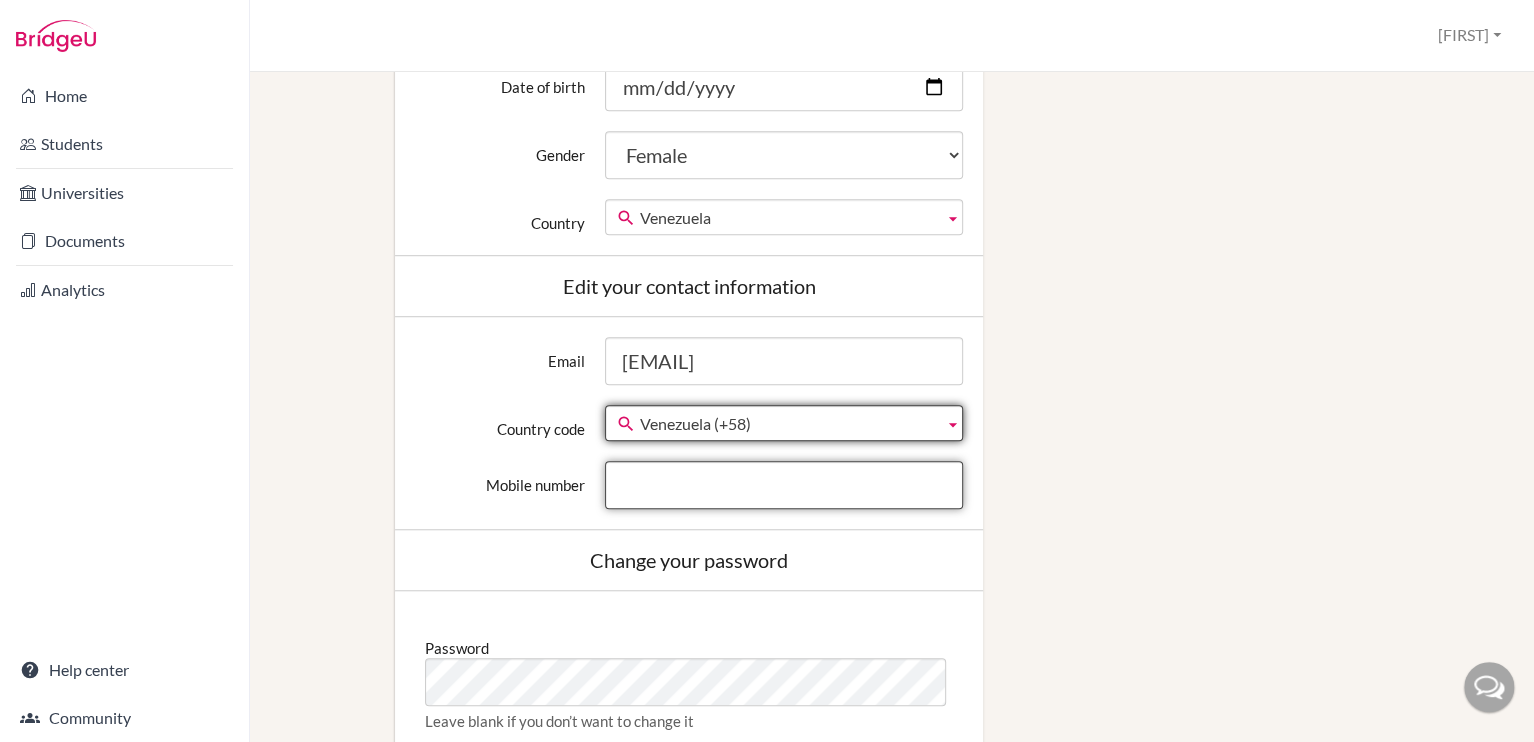 click on "Mobile number" at bounding box center [784, 485] 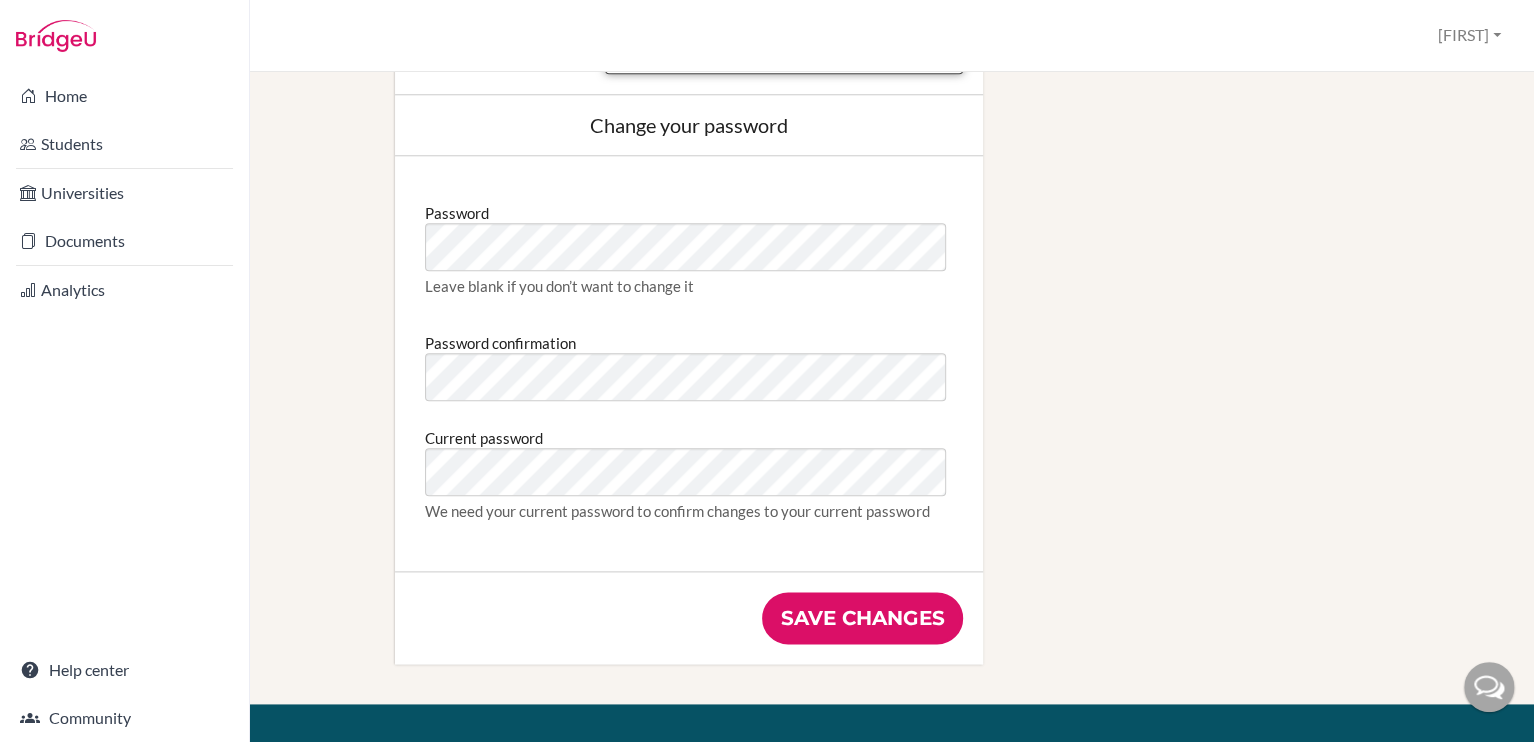 scroll, scrollTop: 1004, scrollLeft: 0, axis: vertical 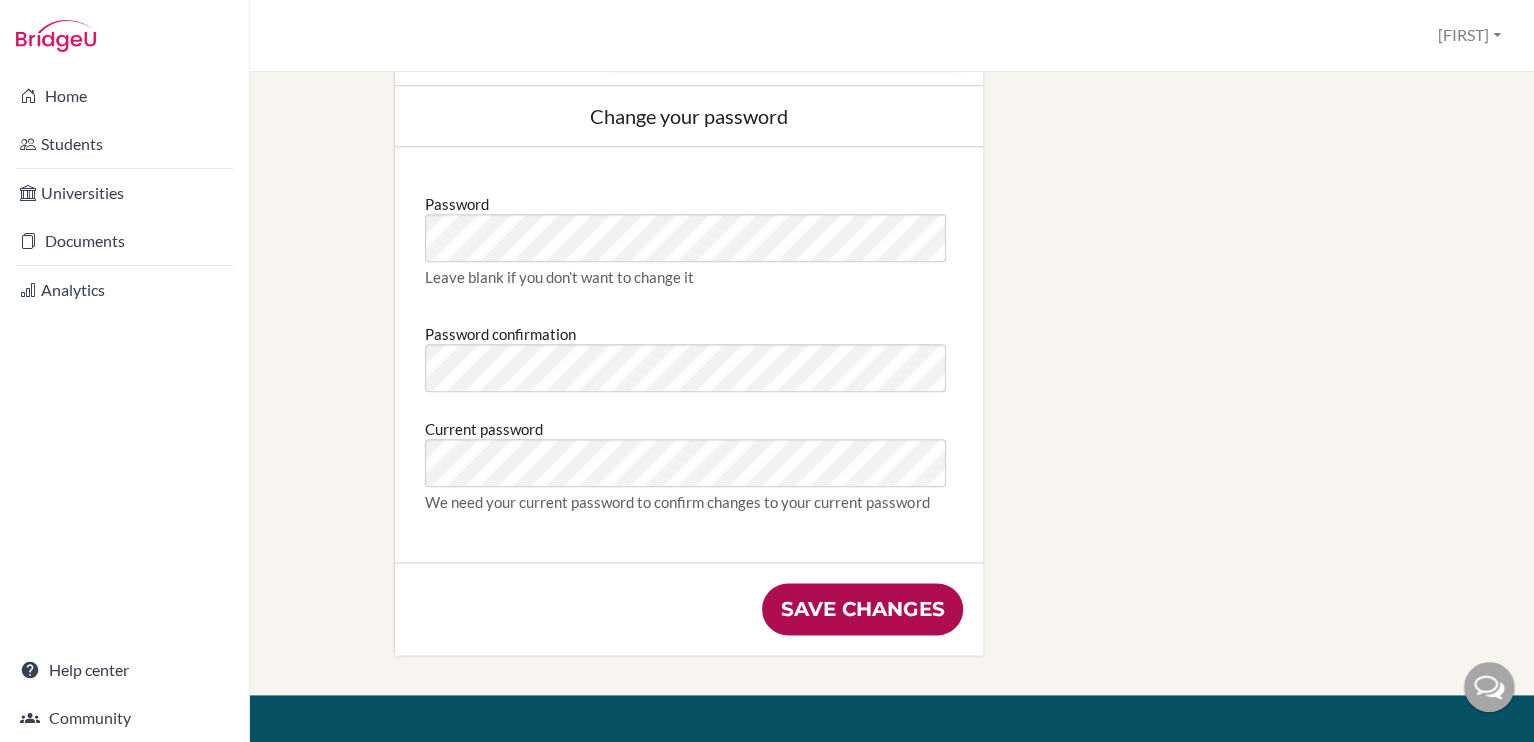 type on "4248040695" 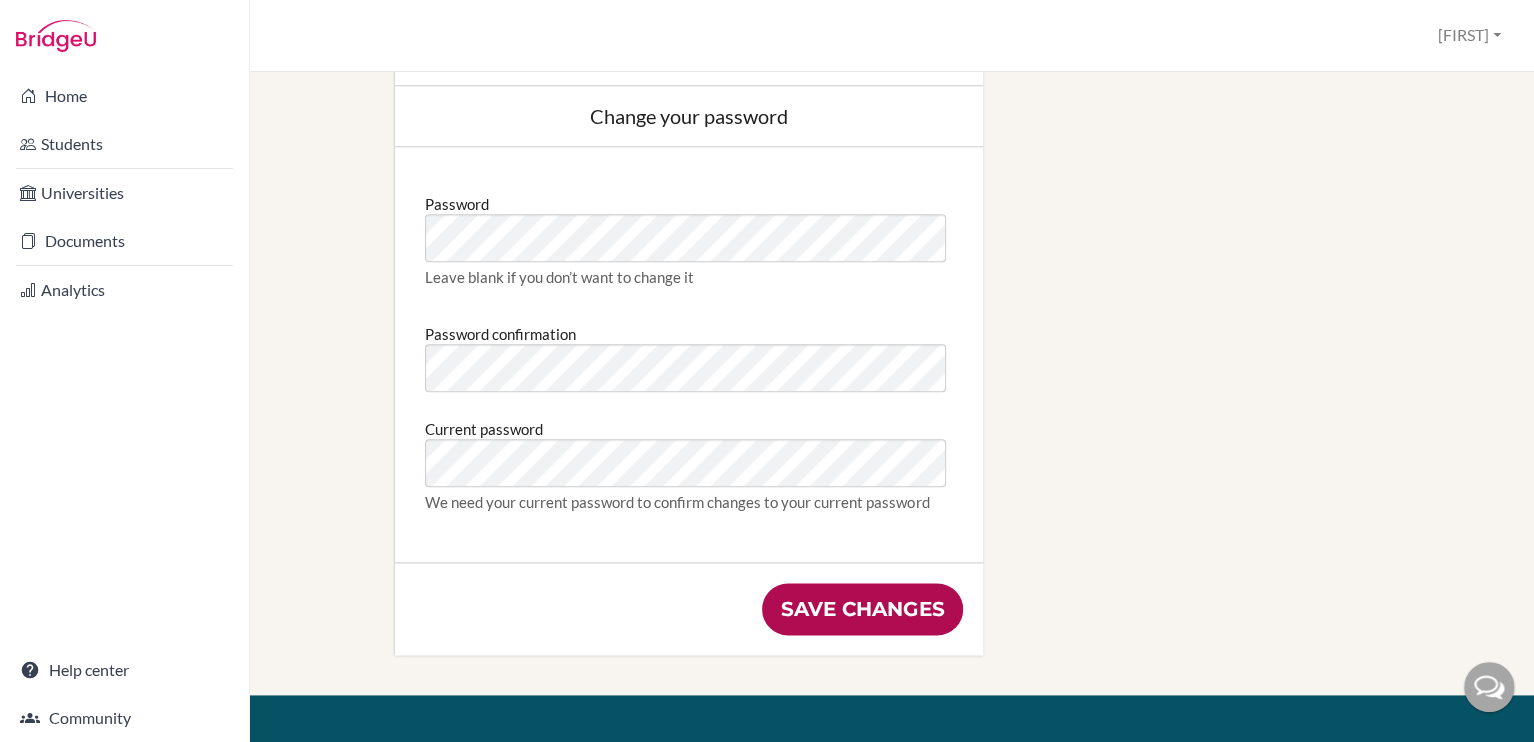 click on "Save changes" at bounding box center [862, 609] 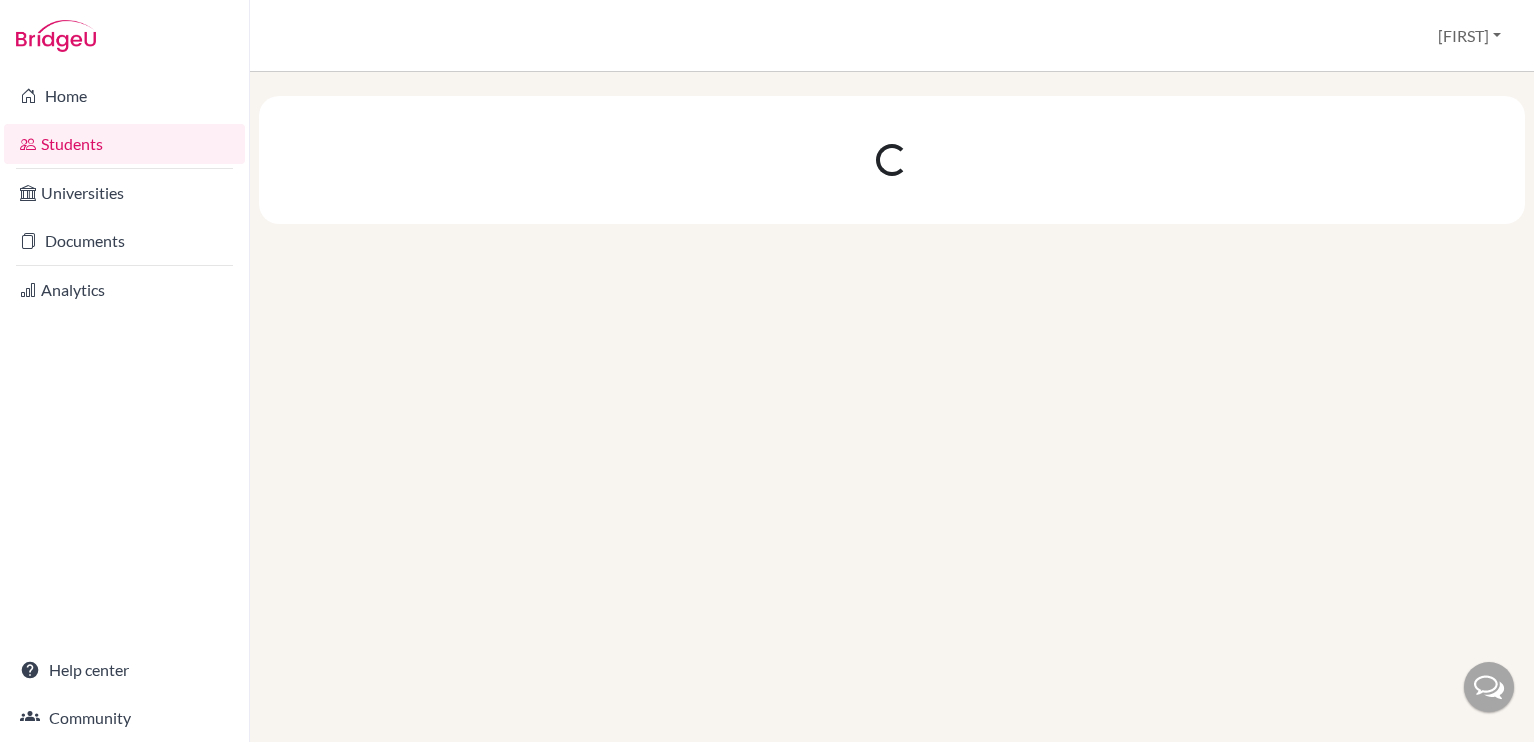 scroll, scrollTop: 0, scrollLeft: 0, axis: both 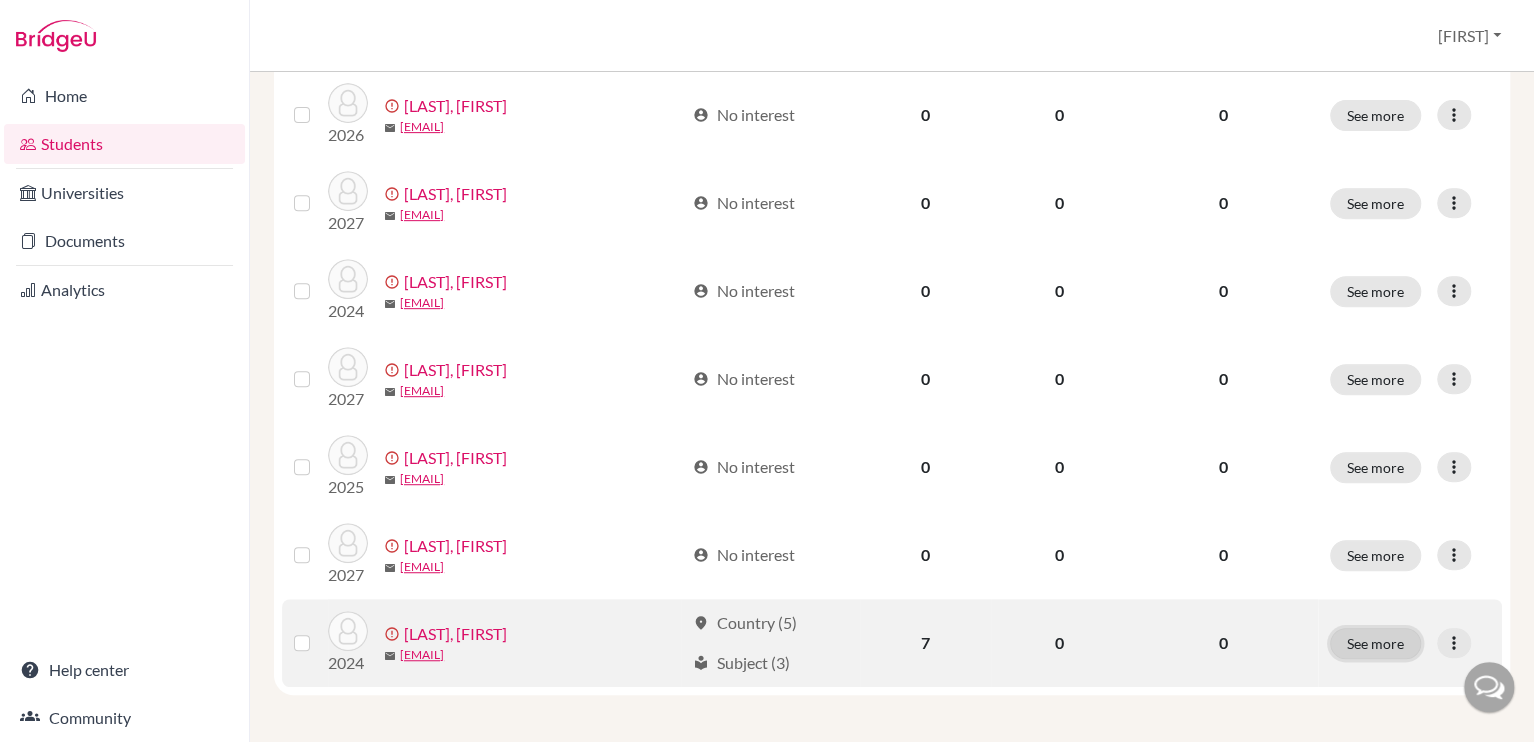 click on "See more" at bounding box center [1375, 643] 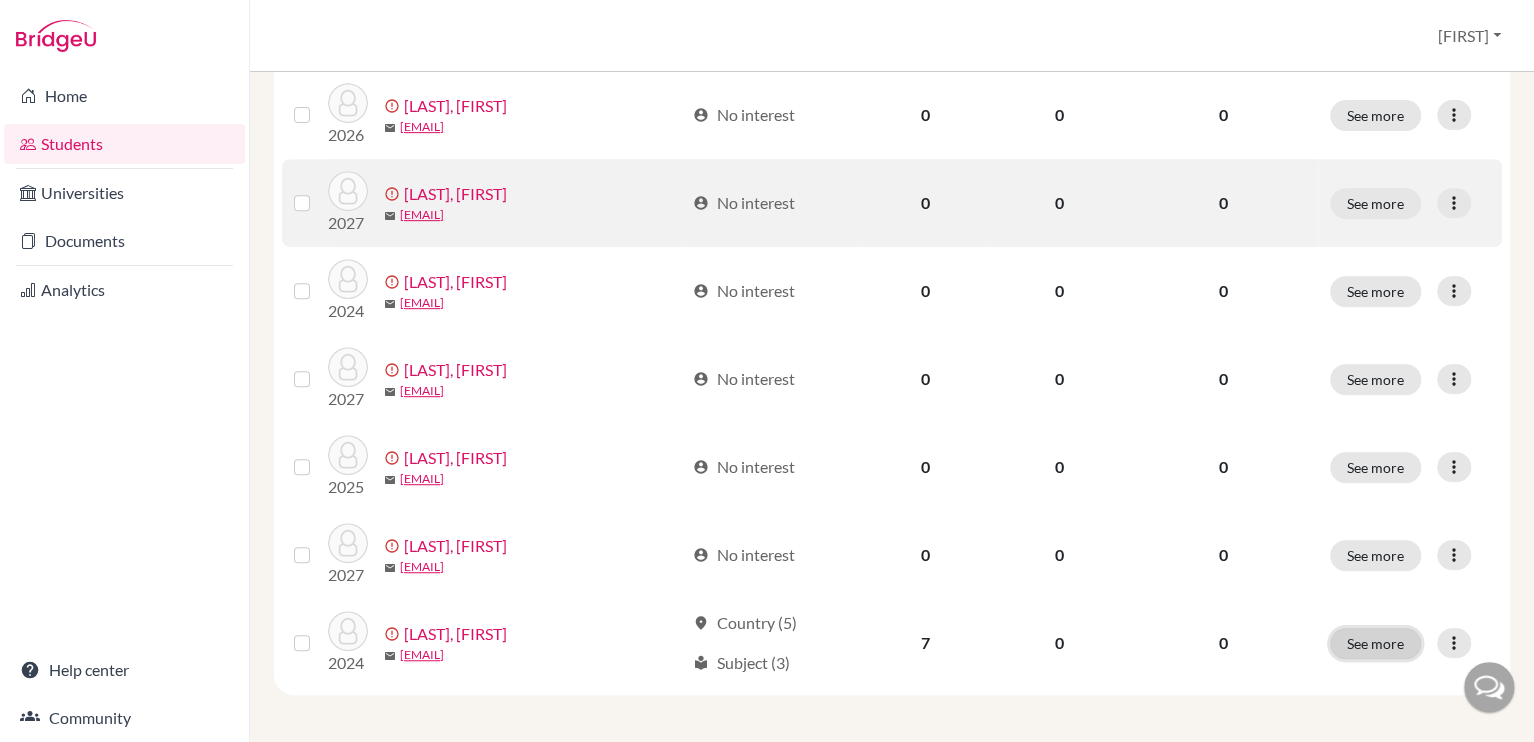 scroll, scrollTop: 0, scrollLeft: 0, axis: both 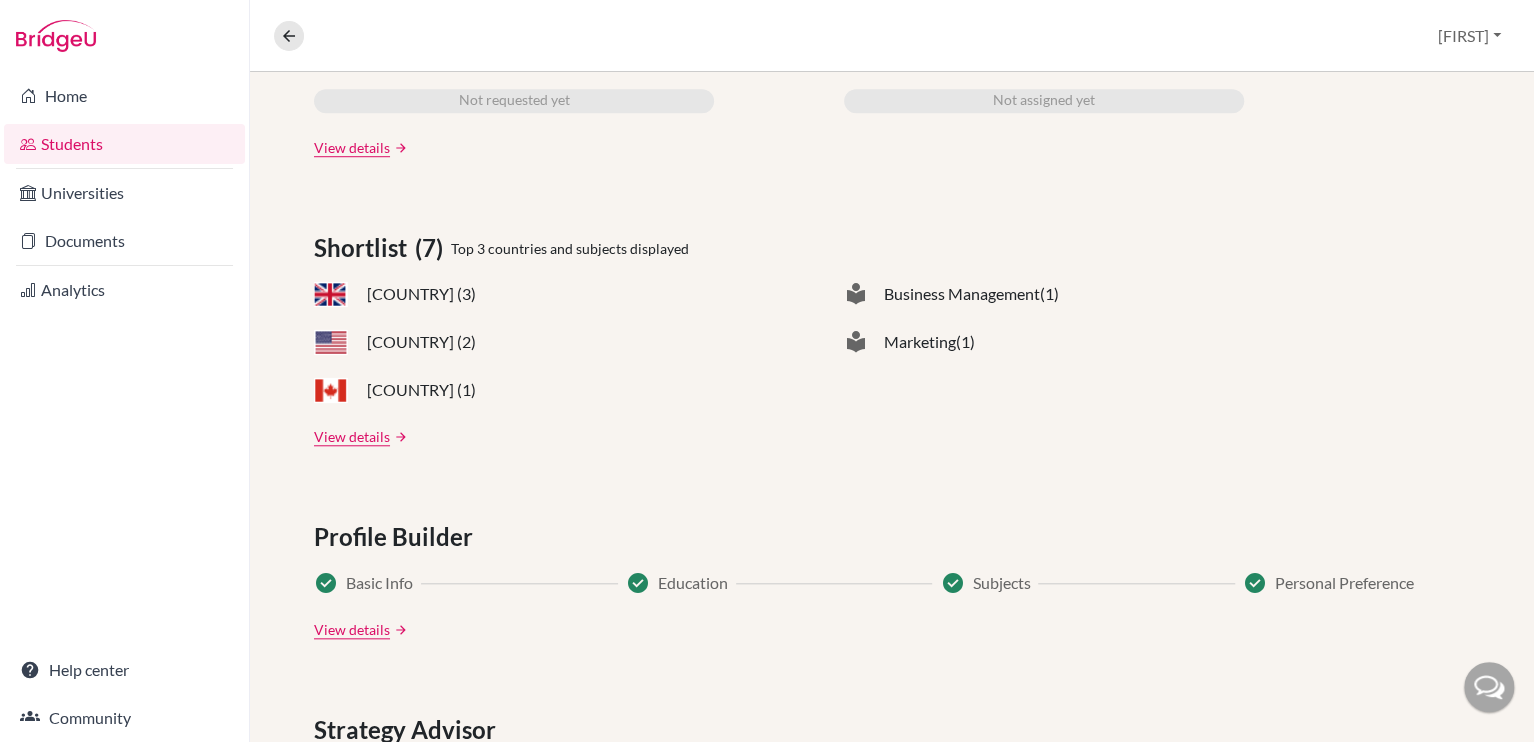 click on "United Kingdom (3)" at bounding box center (421, 294) 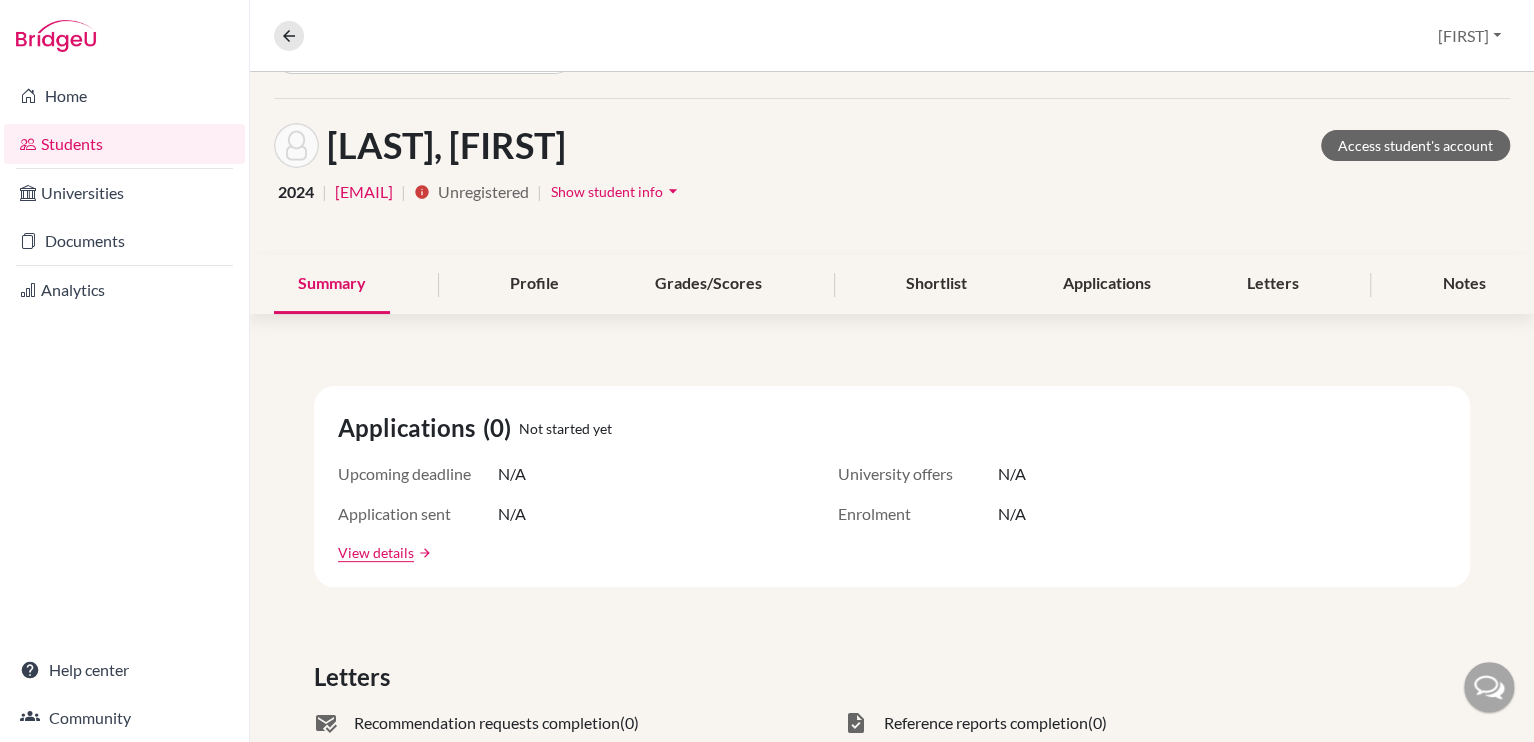 scroll, scrollTop: 0, scrollLeft: 0, axis: both 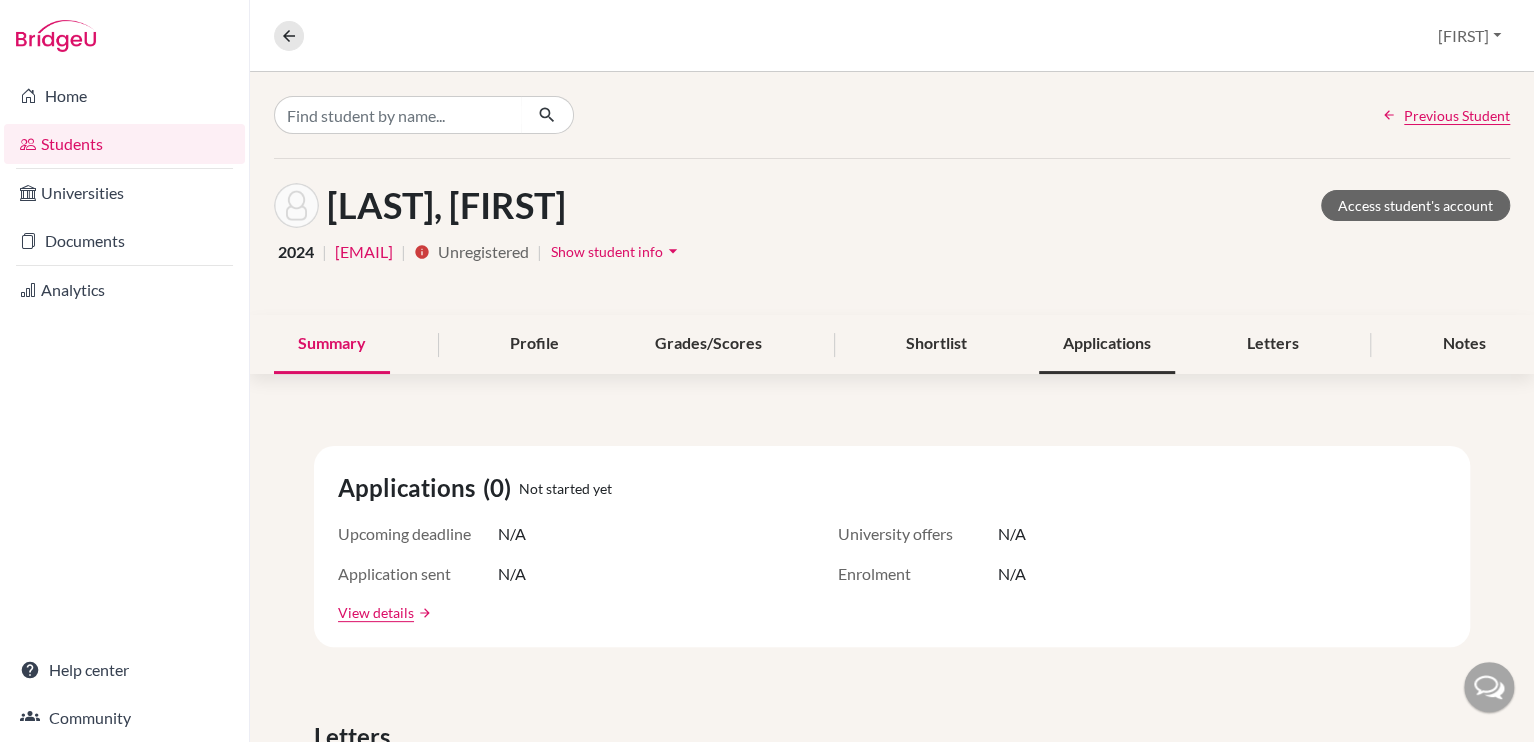 click on "Applications" at bounding box center [1107, 344] 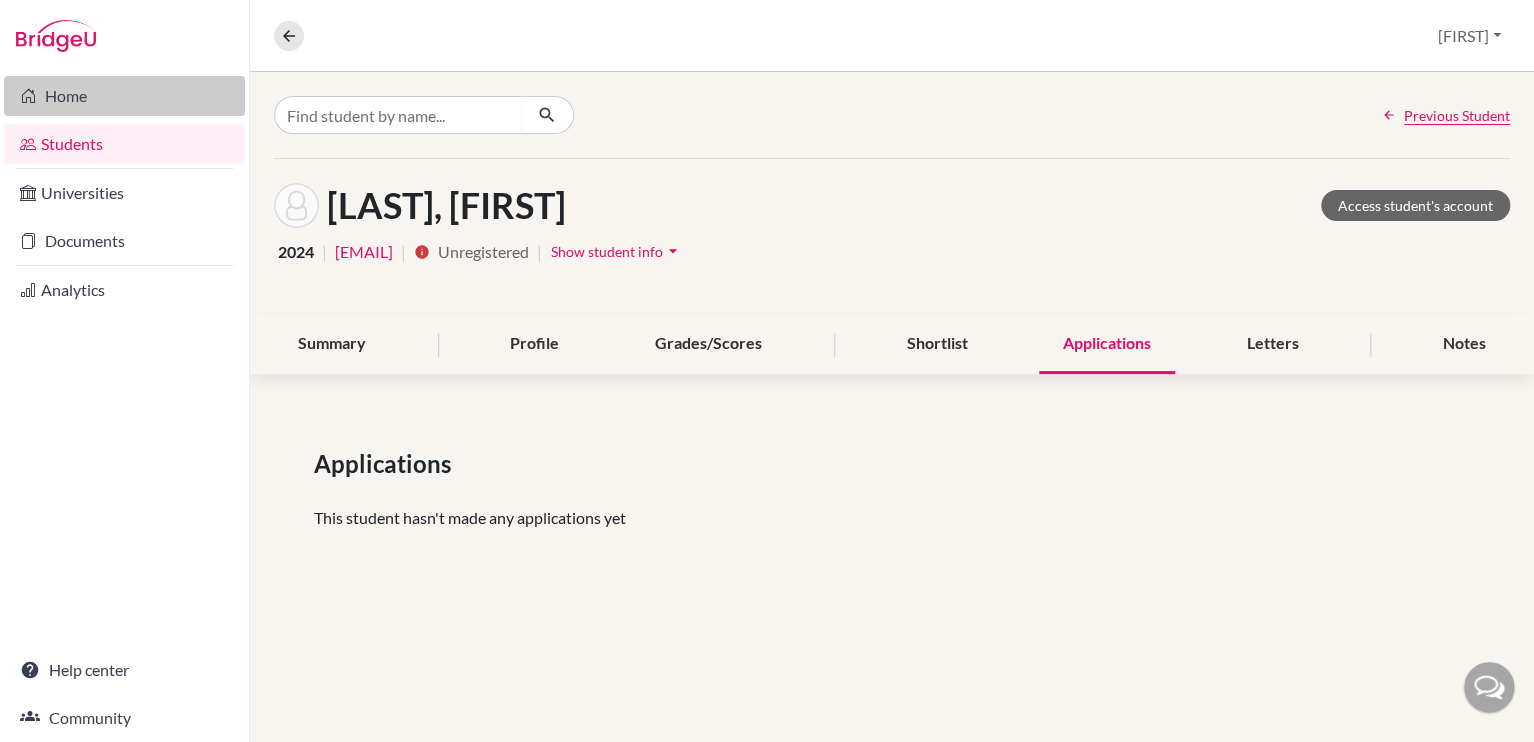 click on "Home" at bounding box center [124, 96] 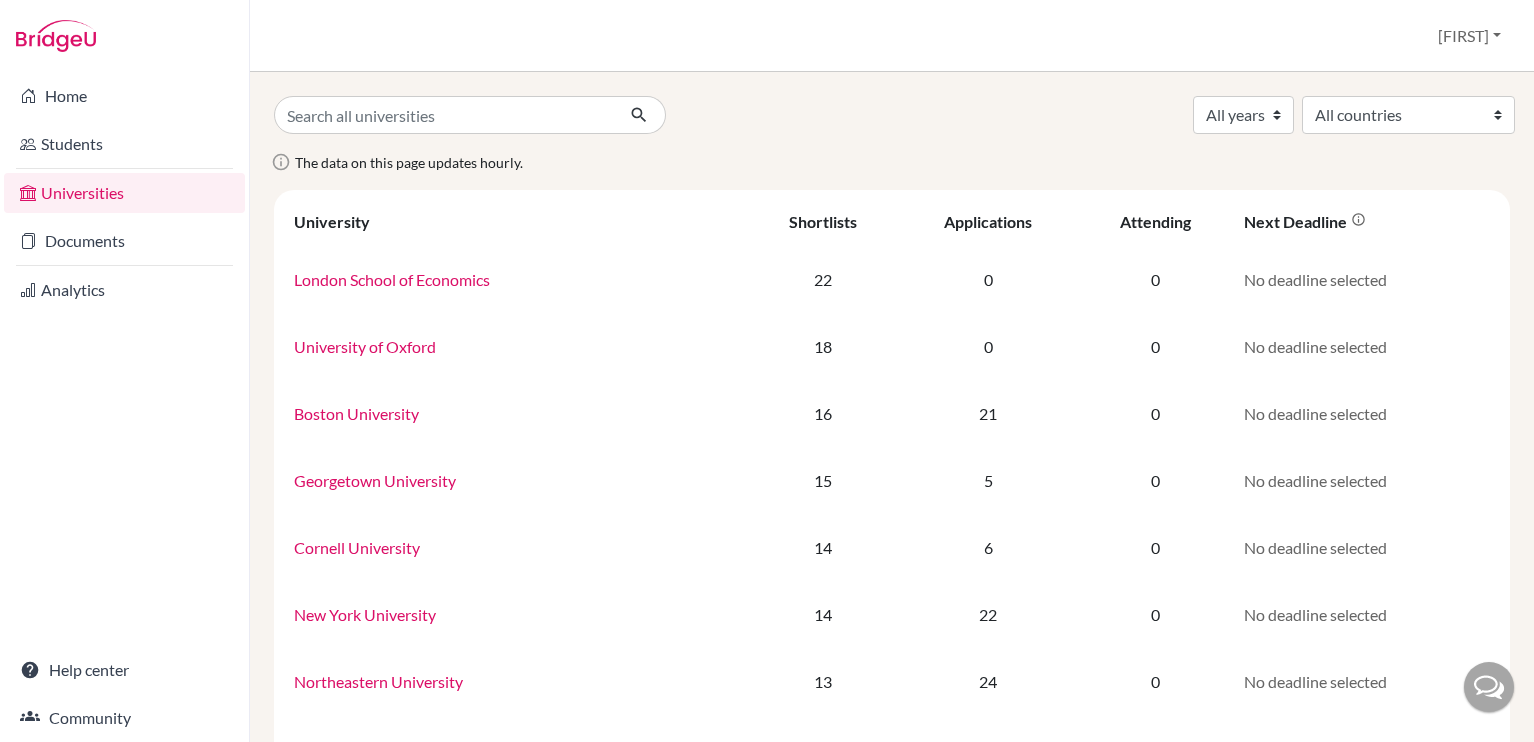 scroll, scrollTop: 0, scrollLeft: 0, axis: both 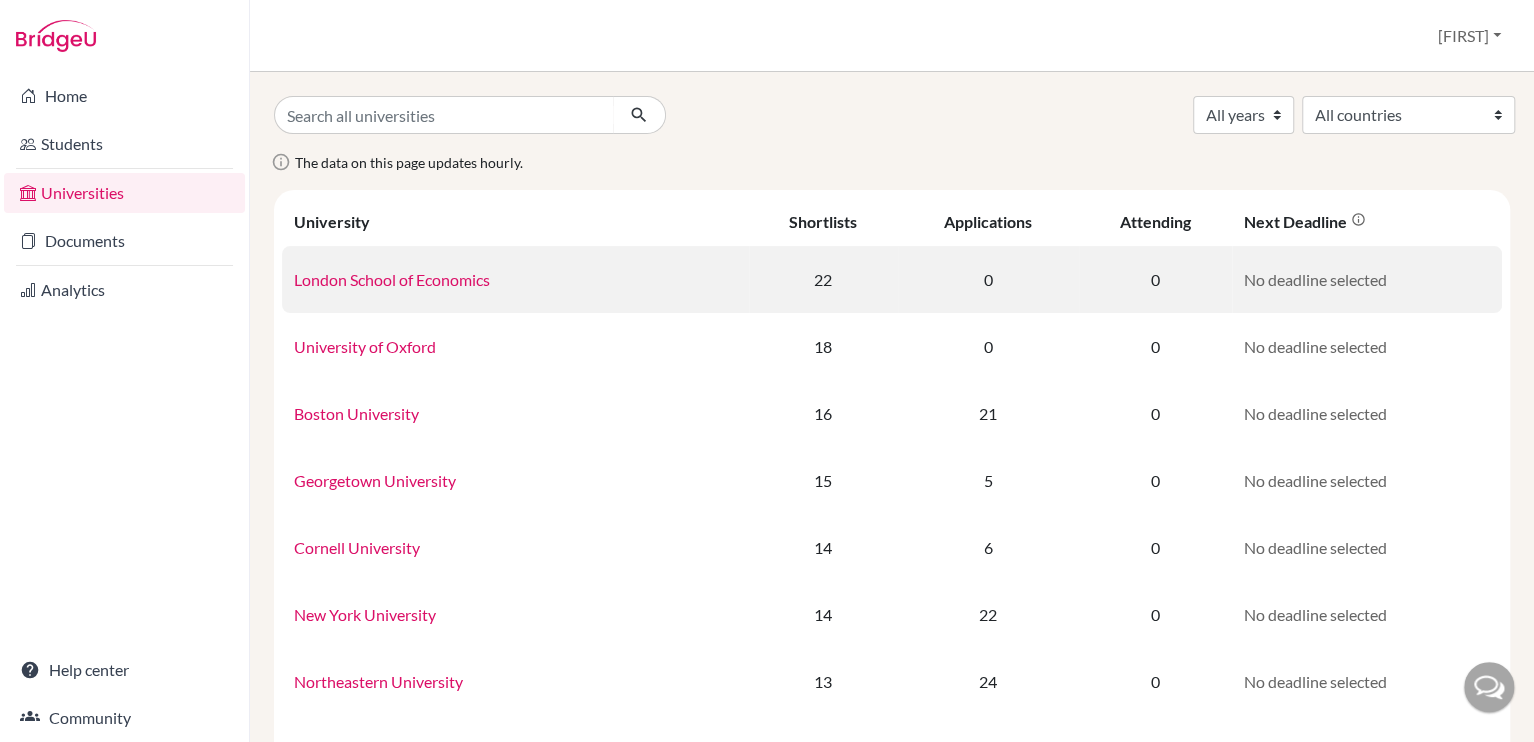 click on "London School of Economics" at bounding box center [392, 279] 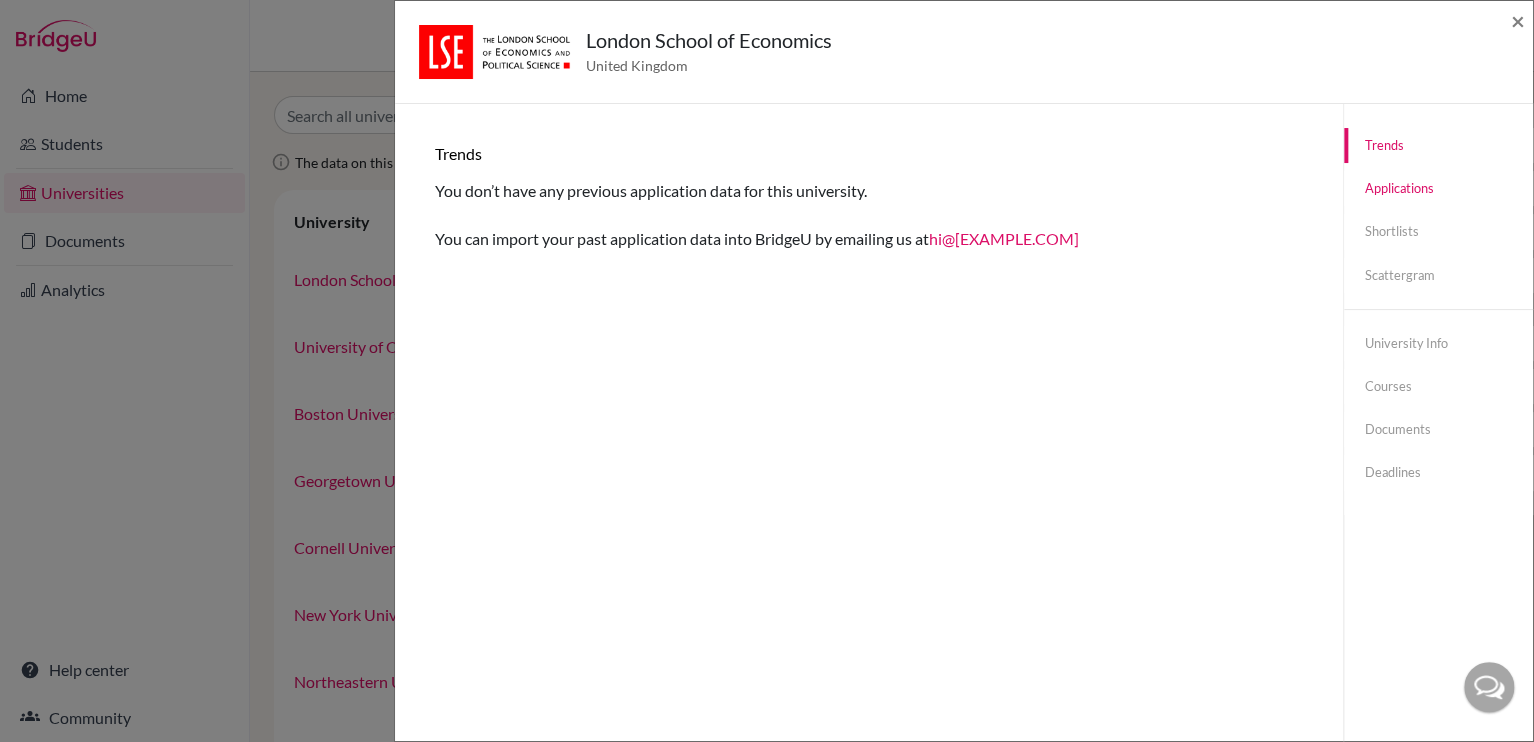 click on "Applications" at bounding box center [1438, 188] 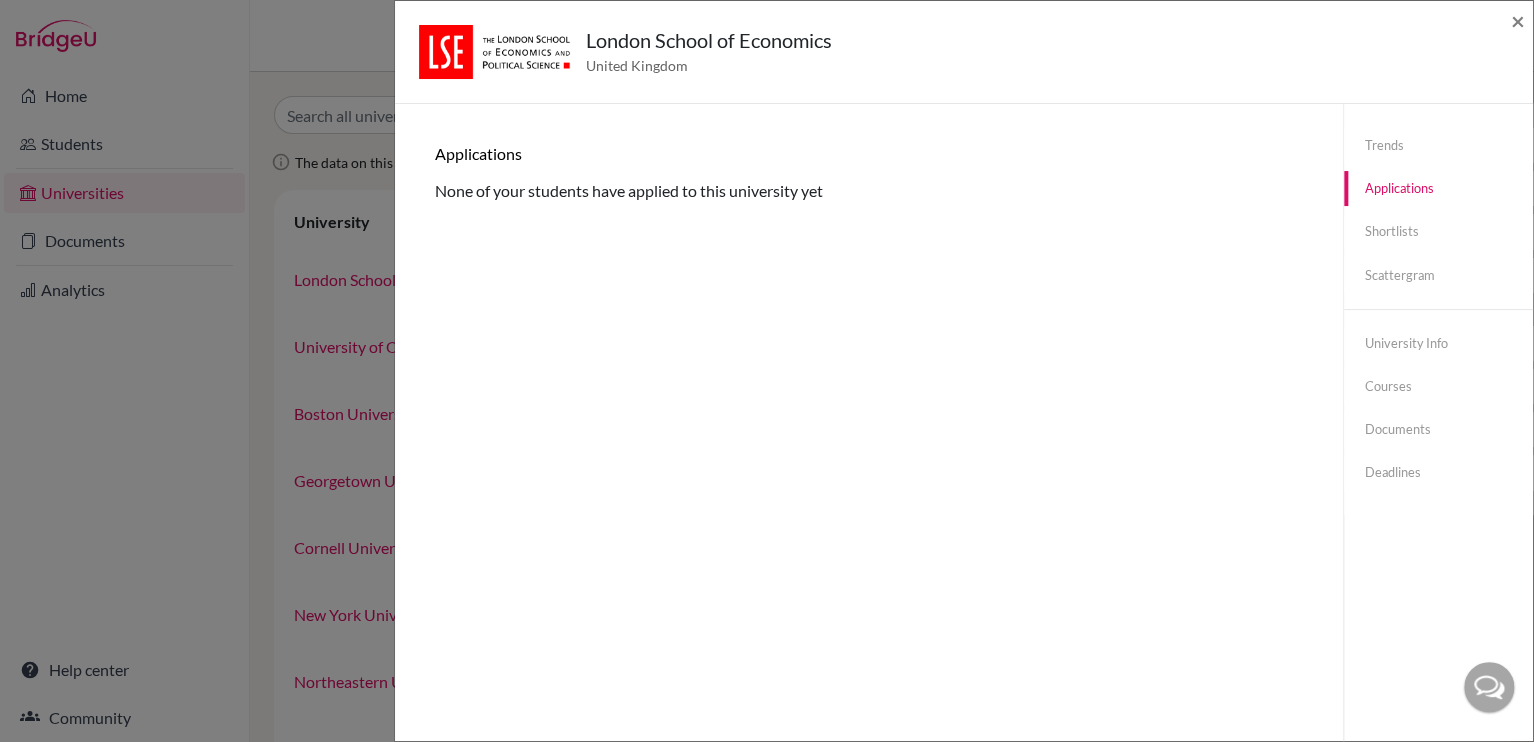 click on "Trends Applications Shortlists Scattergram University info Courses Documents Deadlines" at bounding box center [1438, 309] 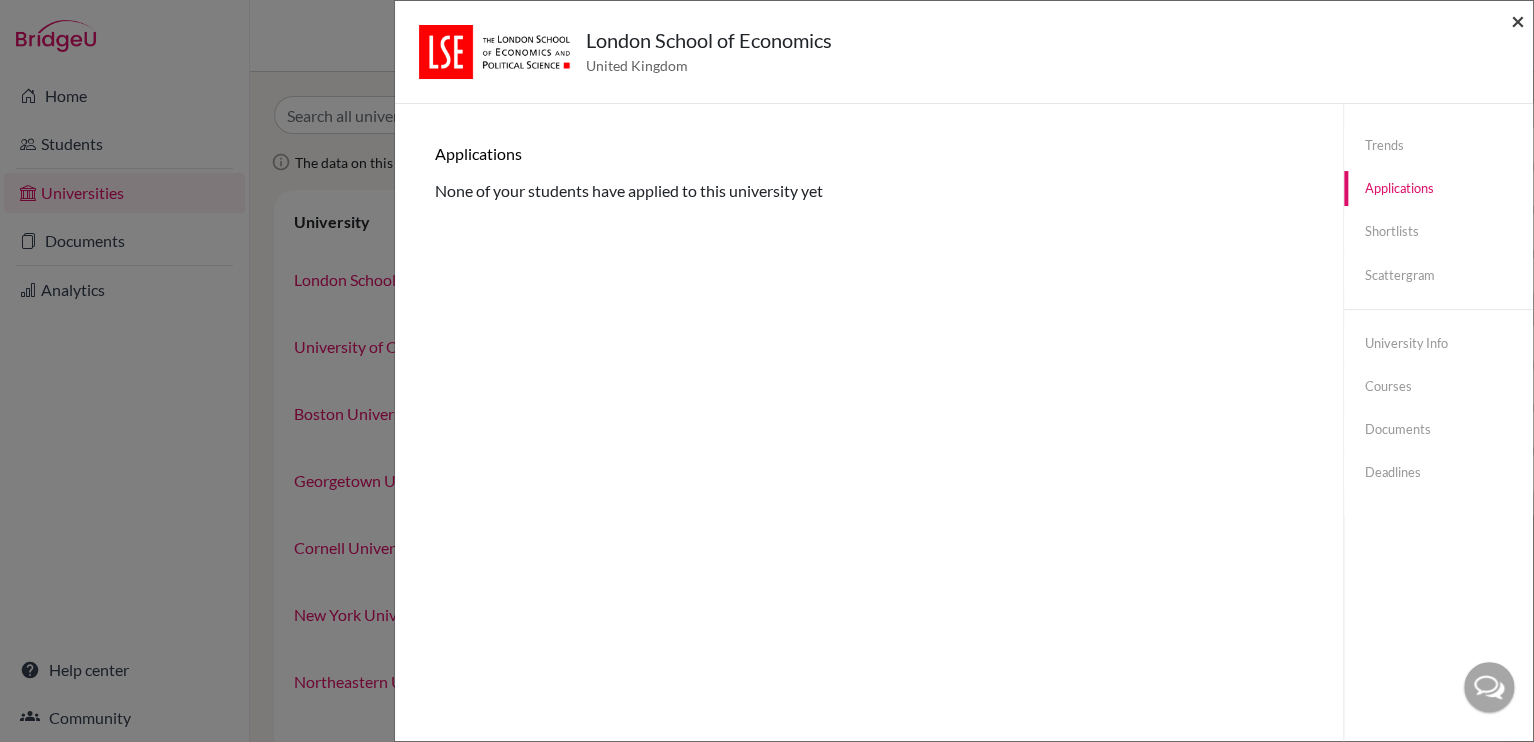 click on "×" at bounding box center [1518, 20] 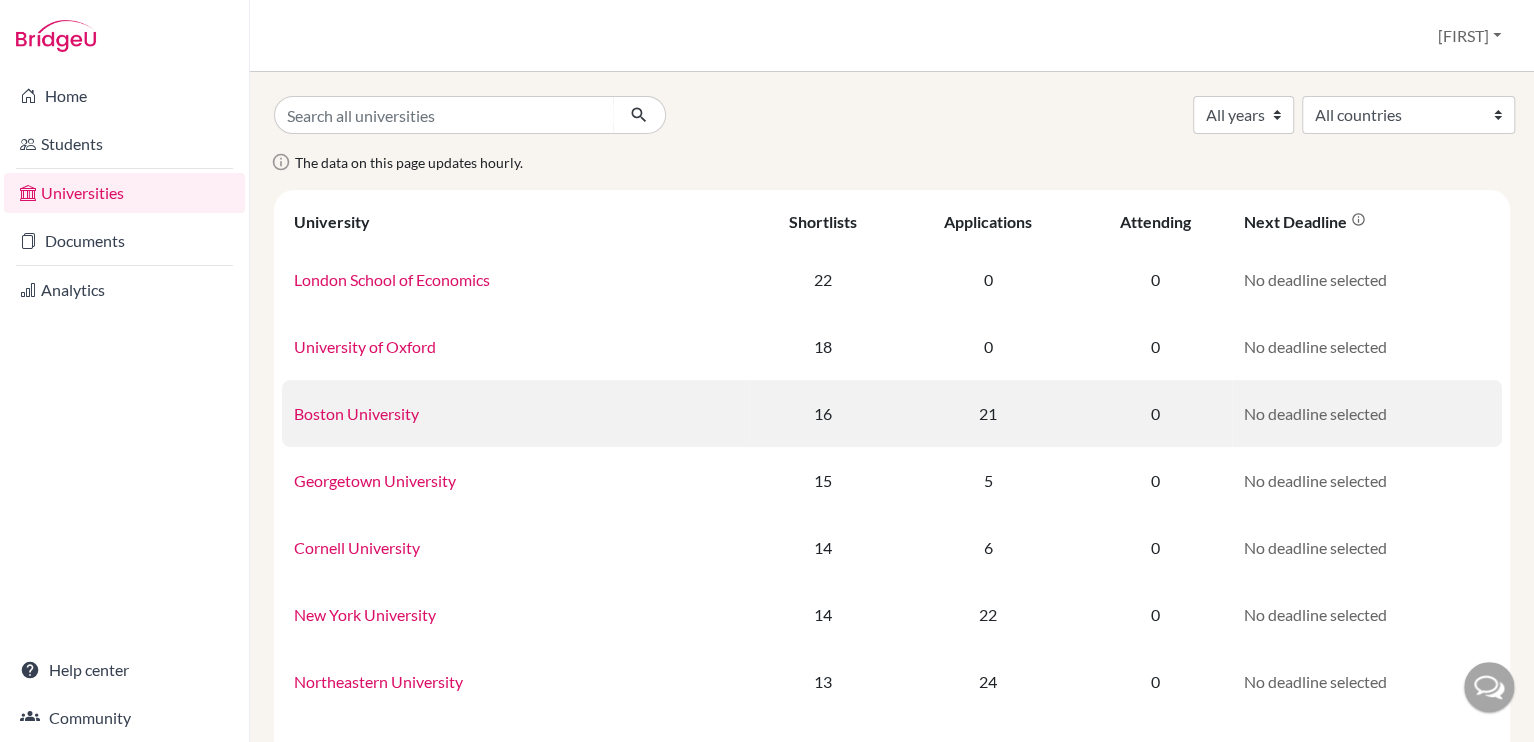 click on "Boston University" at bounding box center [356, 413] 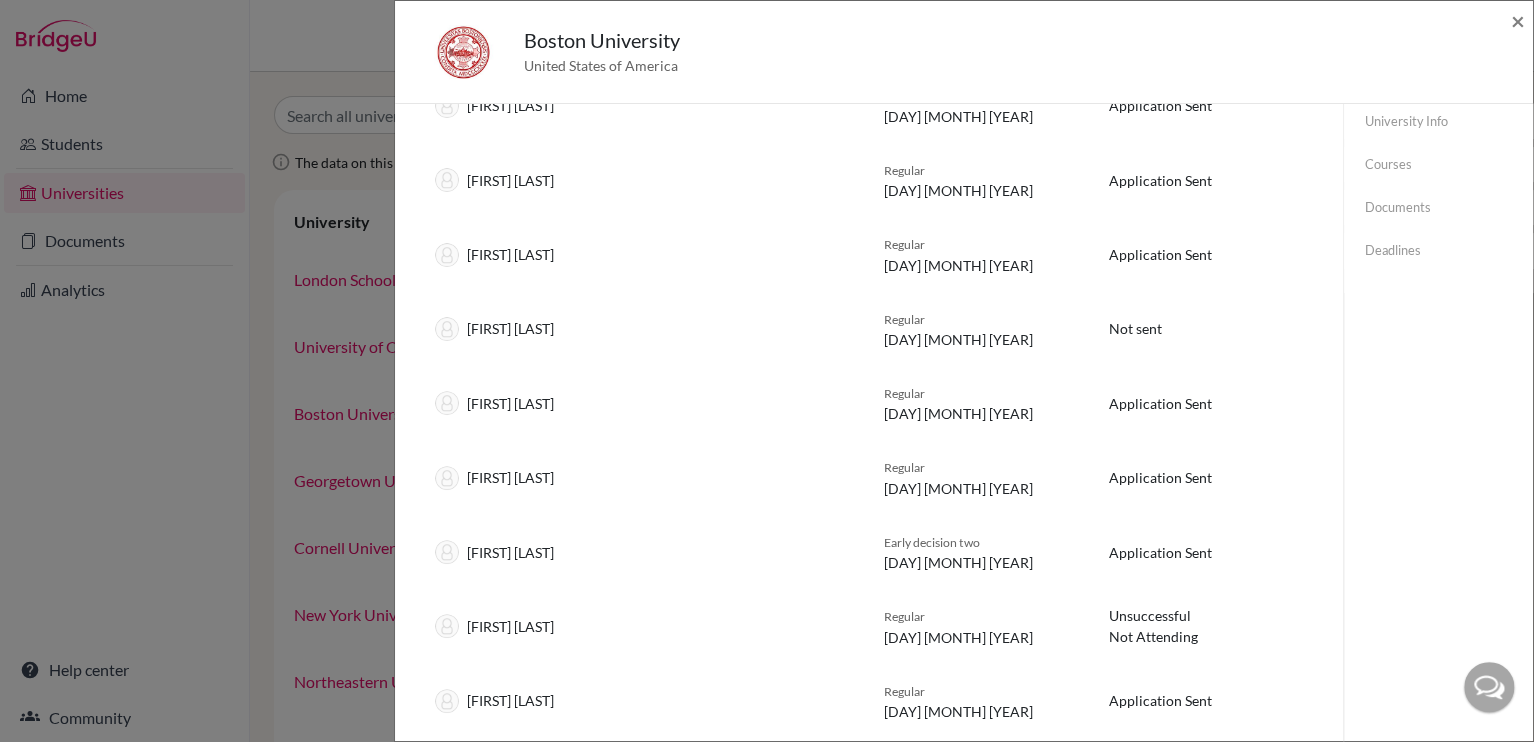 scroll, scrollTop: 0, scrollLeft: 0, axis: both 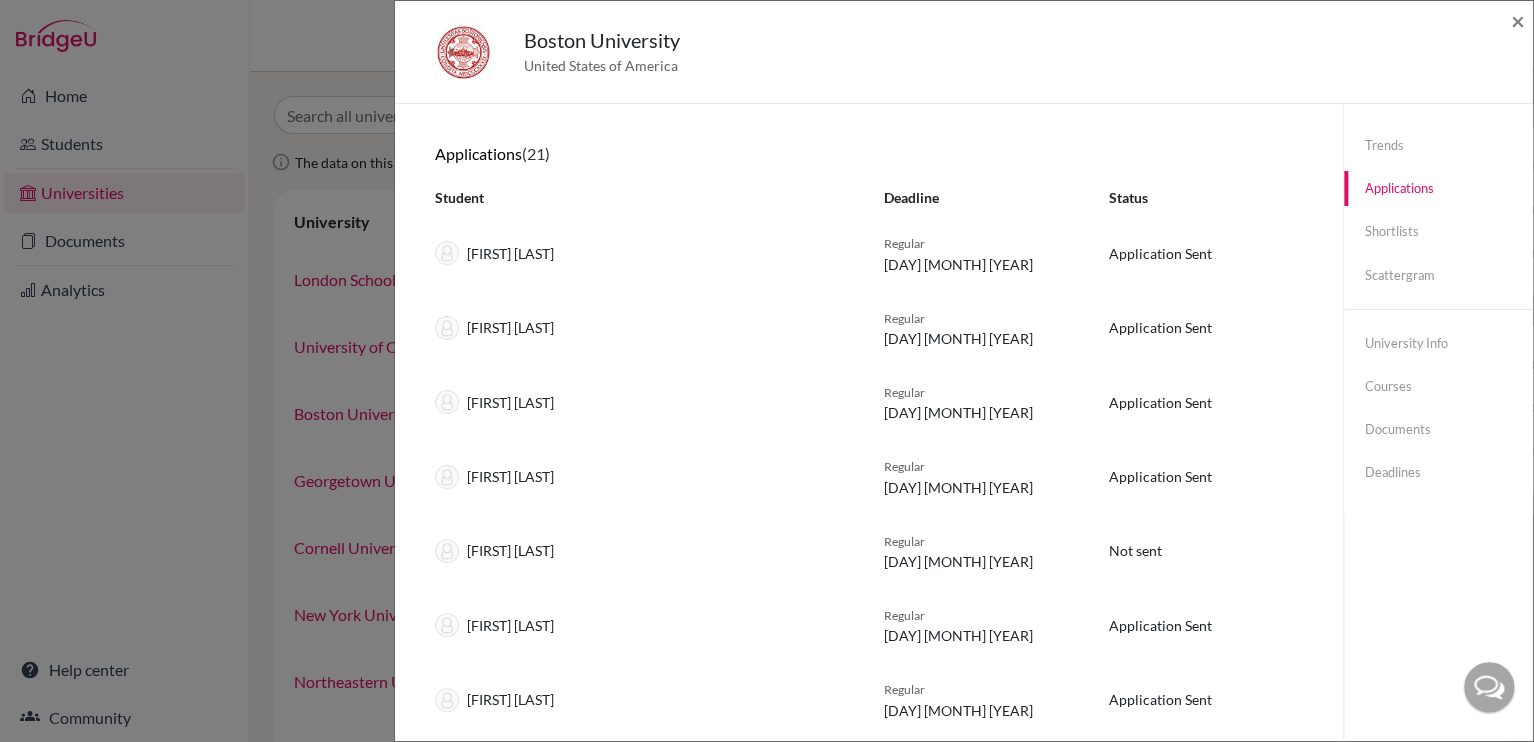 click on "Boston University United States of America × Trends shortlists applications done offers close unsuccessful school enrolled All-time 35 21 0 0 2 10 0 0 Last 3 years 12 6 0 0 1 17 0 0 2026 6 1 0 0 0 0 0 0 2024 4 4 0 0 1 25 0 0 2023 2 1 0 0 0 0 0 0 Show past data 2021 2022 2023 2024 2026 0 5 10 15 Shortlists Applications Offers Enrolled Applications  (21) Student Deadline Status Yanni Aloisio Regular 04 January 2021 Application Sent Francesco Buttaci Regular 04 January 2023 Application Sent Diego Diquez Regular 04 January 2021 Application Sent Sophie El Khouri Rocco Regular 04 January 2024 Application Sent Guillermo Felce Regular 06 January 2020 Not sent Maria Laura Felce Regular 04 January 2021 Application Sent Ricardo Fernandez Regular 04 January 2021 Application Sent Javier Flores Early decision two 04 January 2021 Application Sent Ernesto Gonzalez Regular 04 January 2021 Unsuccessful Not Attending Alejandro Hernandez Regular 04 January 2022 Application Sent Gabriel La Cruz Regular 06 January 2020 Not sent ." 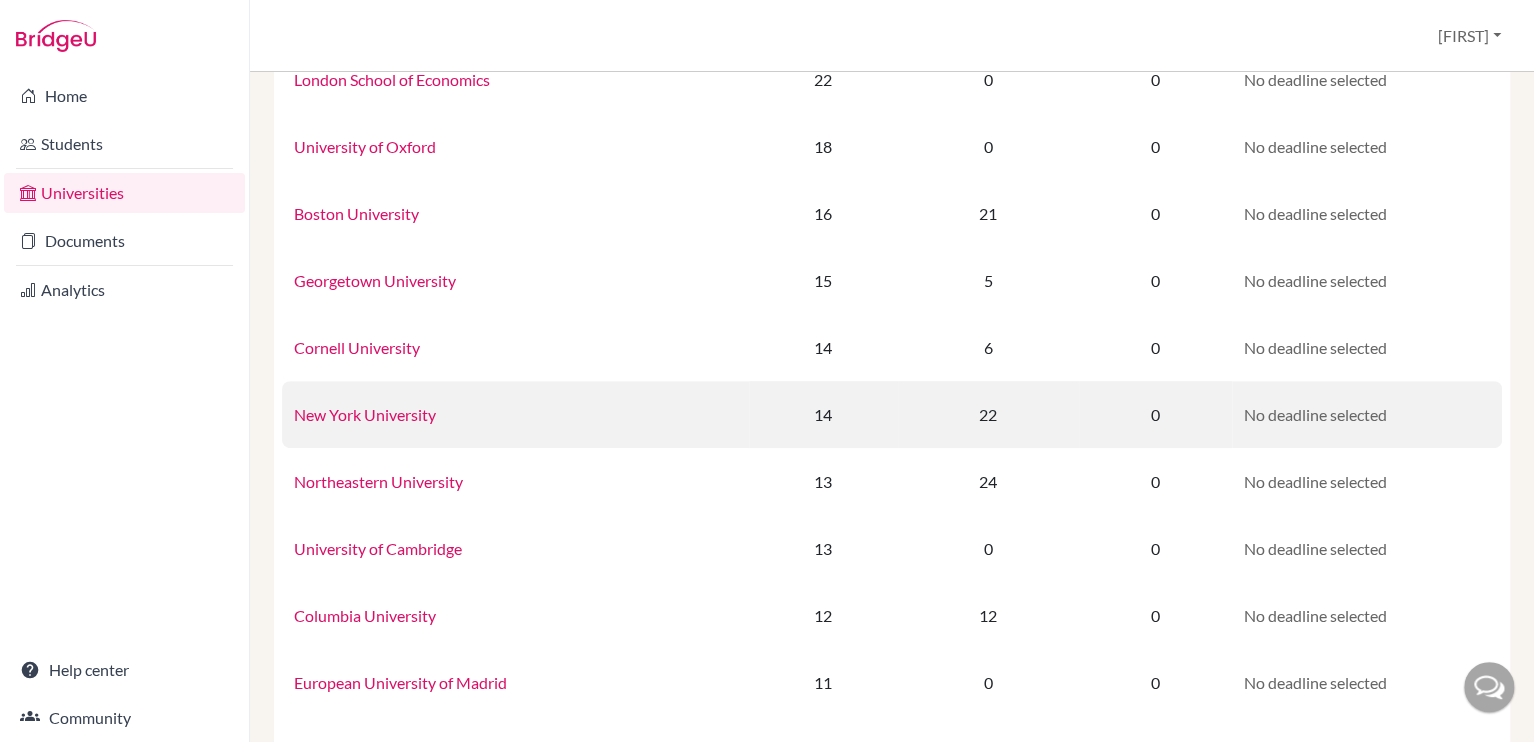 scroll, scrollTop: 214, scrollLeft: 0, axis: vertical 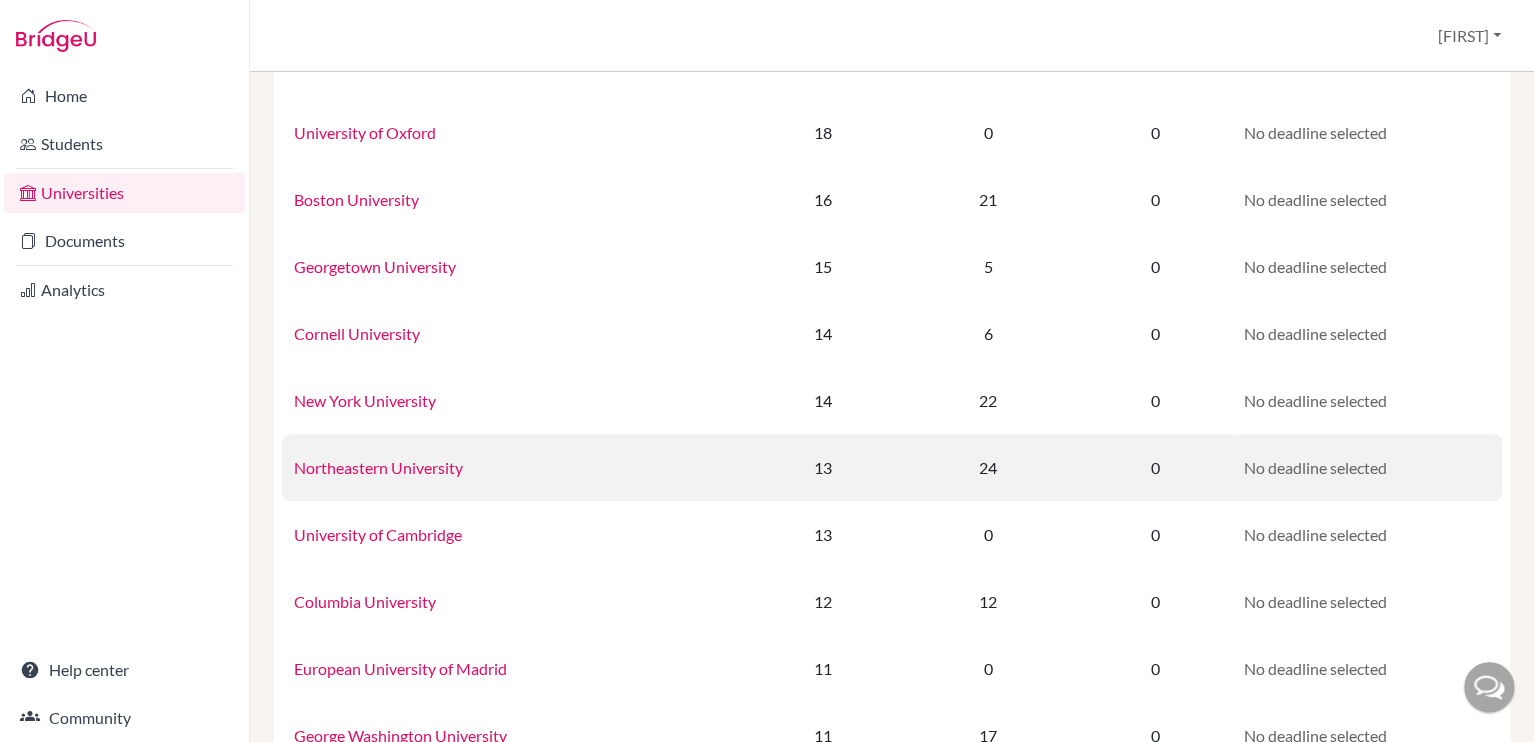 click on "Northeastern University" at bounding box center (378, 467) 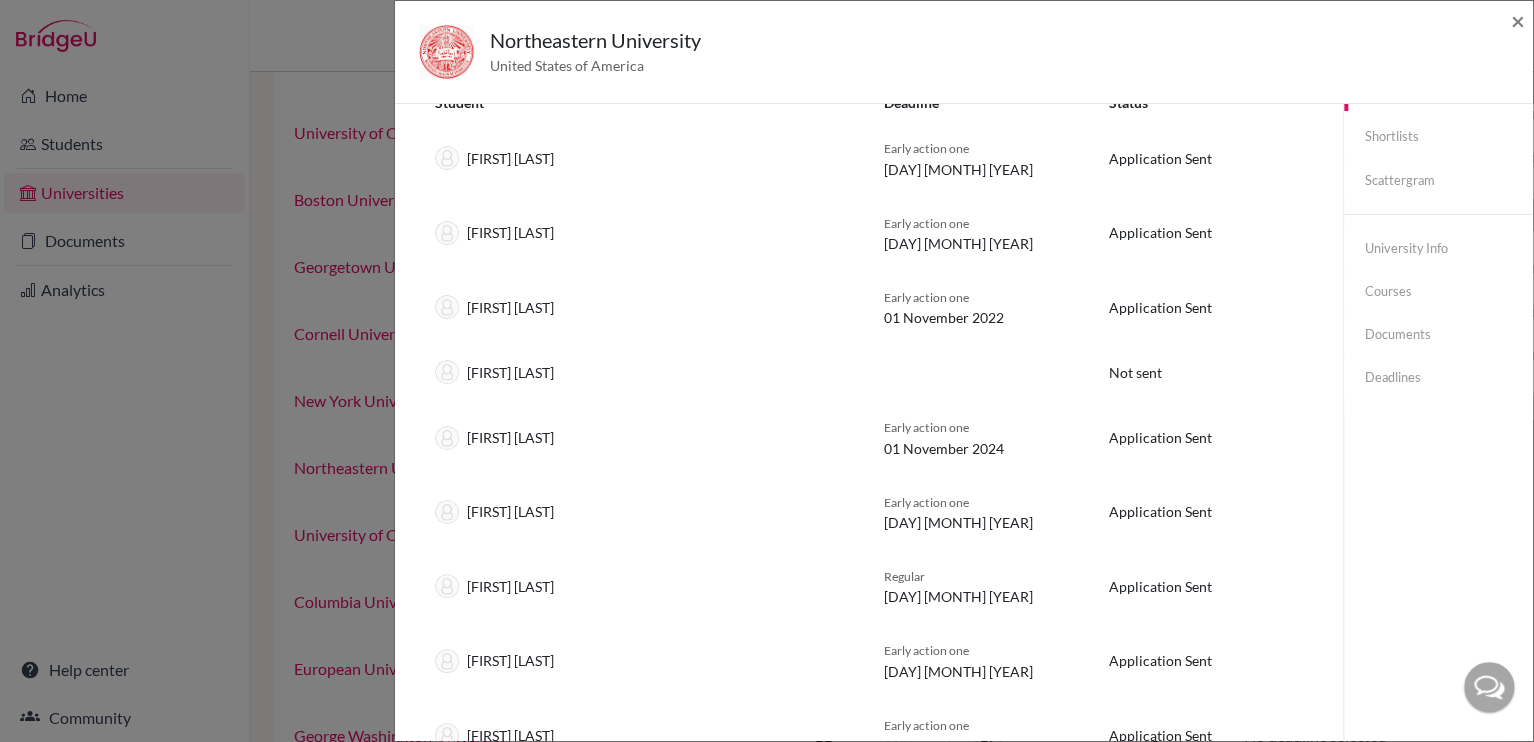 scroll, scrollTop: 0, scrollLeft: 0, axis: both 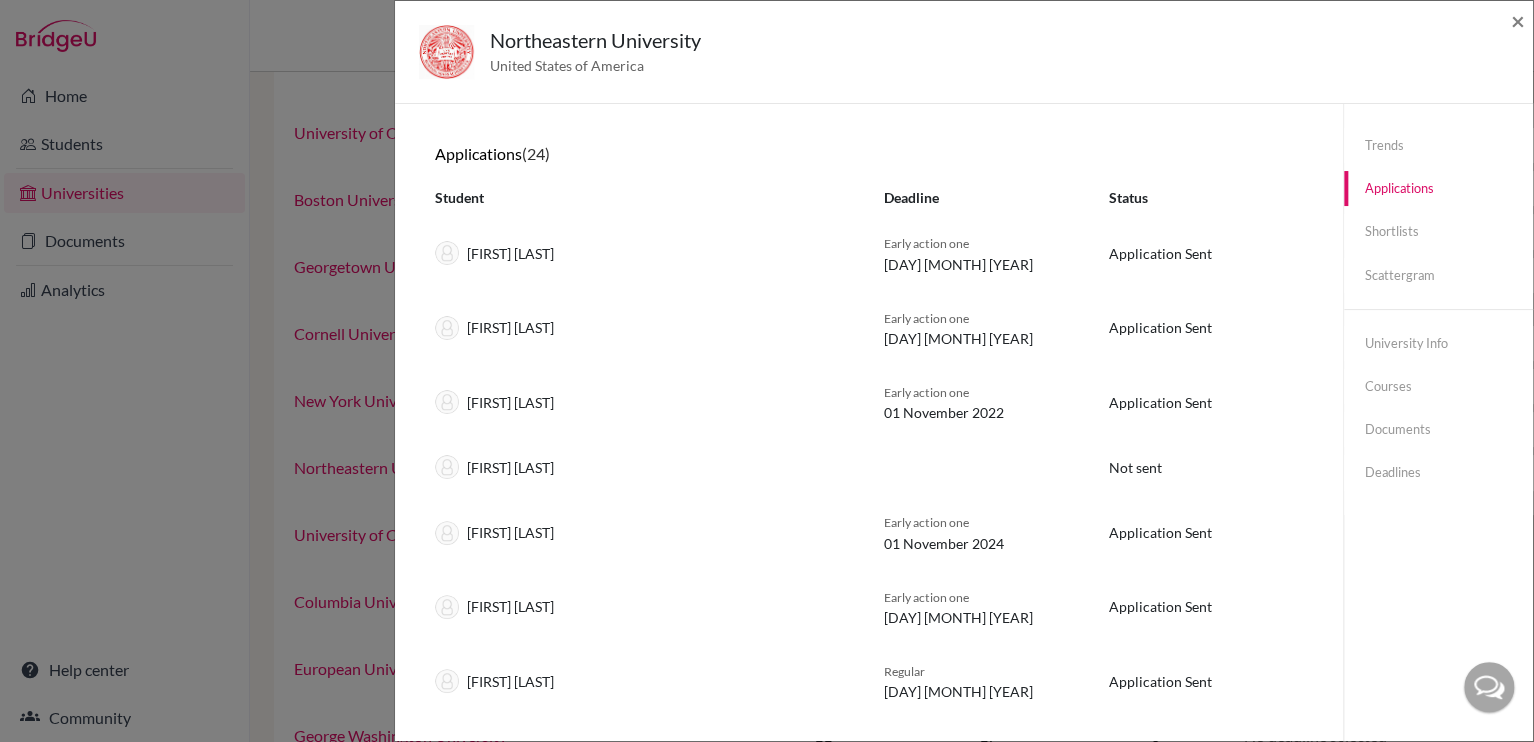 click on "Northeastern University United States of America × Trends shortlists applications done offers close unsuccessful school enrolled All-time 37 24 2 8 1 4 0 0 Last 3 years 13 6 0 0 1 17 0 0 2026 8 1 0 0 0 0 0 0 2025 2 2 0 0 0 0 0 0 2024 3 3 0 0 1 33 0 0 Show past data 2022 2023 2024 2025 2026 0 5 10 15 Shortlists Applications Offers Enrolled Applications  (24) Student Deadline Status Maya Abou Nassif Early action one 01 November 2020 Application Sent Yanni Aloisio Early action one 01 November 2020 Application Sent Francesco Buttaci Early action one 01 November 2022 Application Sent Andrea DeOlival Not sent Alfredo De Oteyza Early action one 01 November 2024 Application Sent Jose De Oteyza Early action one 01 November 2023 Application Sent Diego Diquez Regular 01 January 2021 Application Sent Ricardo Fernandez Early action one 01 November 2020 Application Sent Enrique Gonzalez Early action one 01 November 2022 Application Sent Ernesto Gonzalez Early action one 01 November 2020 Accepted Alejandro Hernandez  (13)" 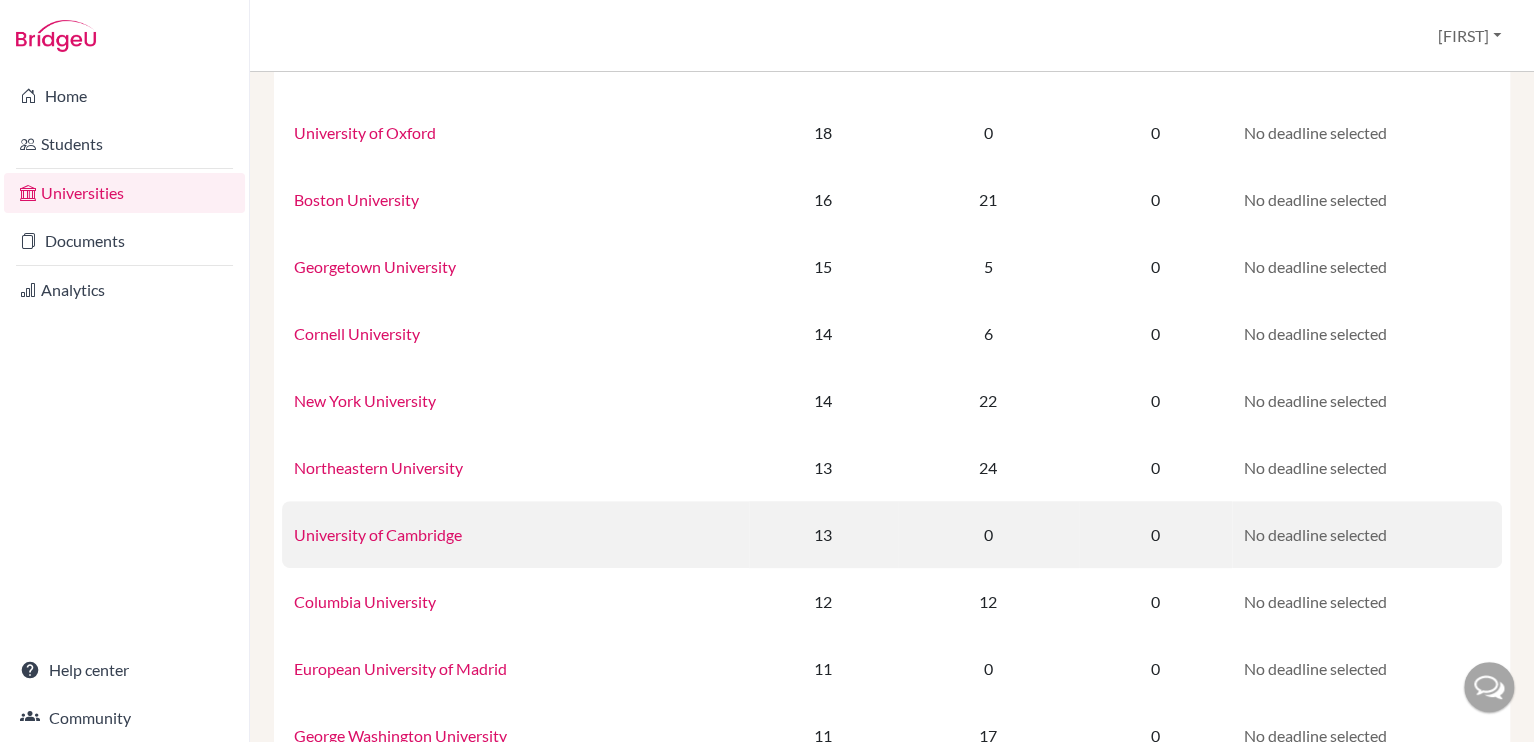 scroll, scrollTop: 0, scrollLeft: 0, axis: both 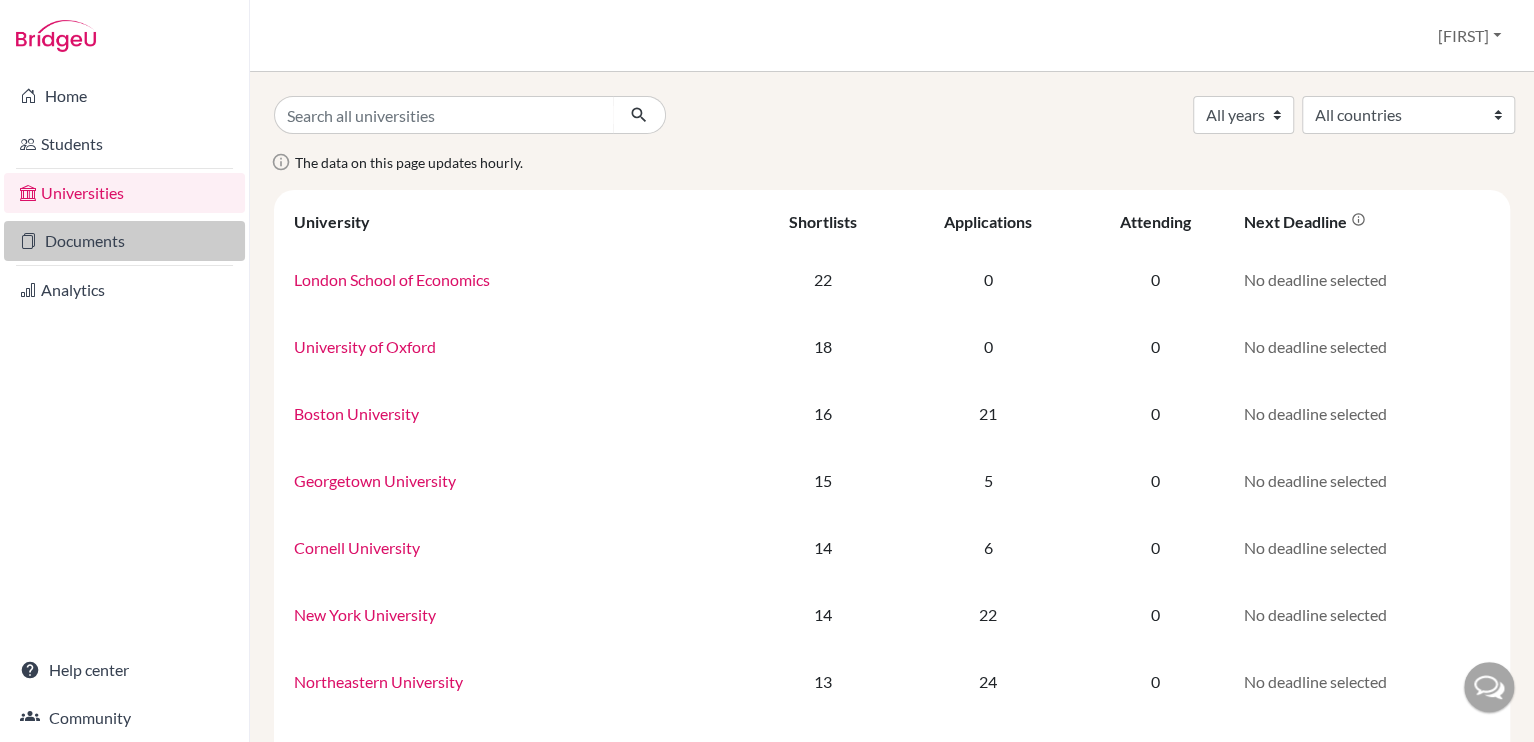 click on "Documents" at bounding box center [124, 241] 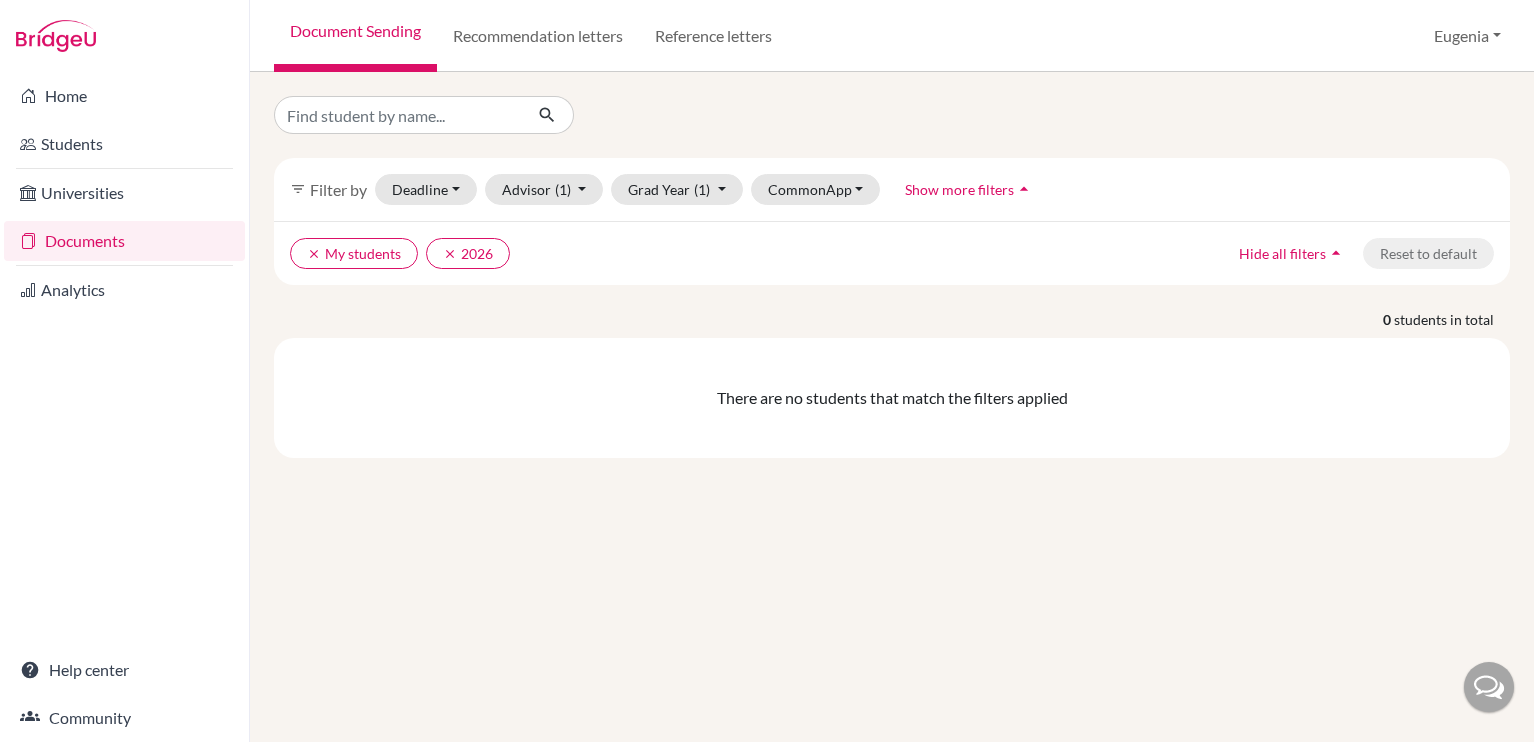 scroll, scrollTop: 0, scrollLeft: 0, axis: both 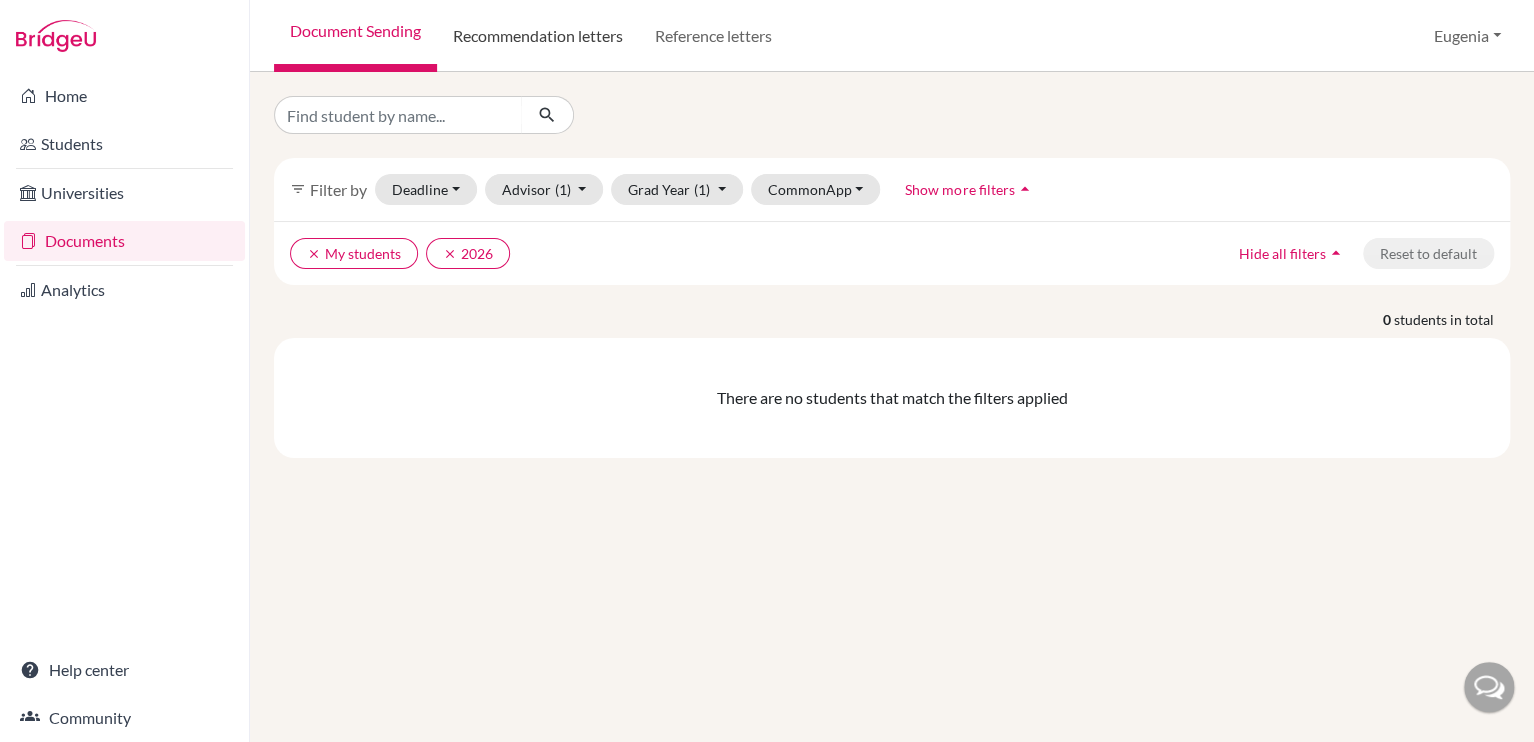 click on "Recommendation letters" at bounding box center [538, 36] 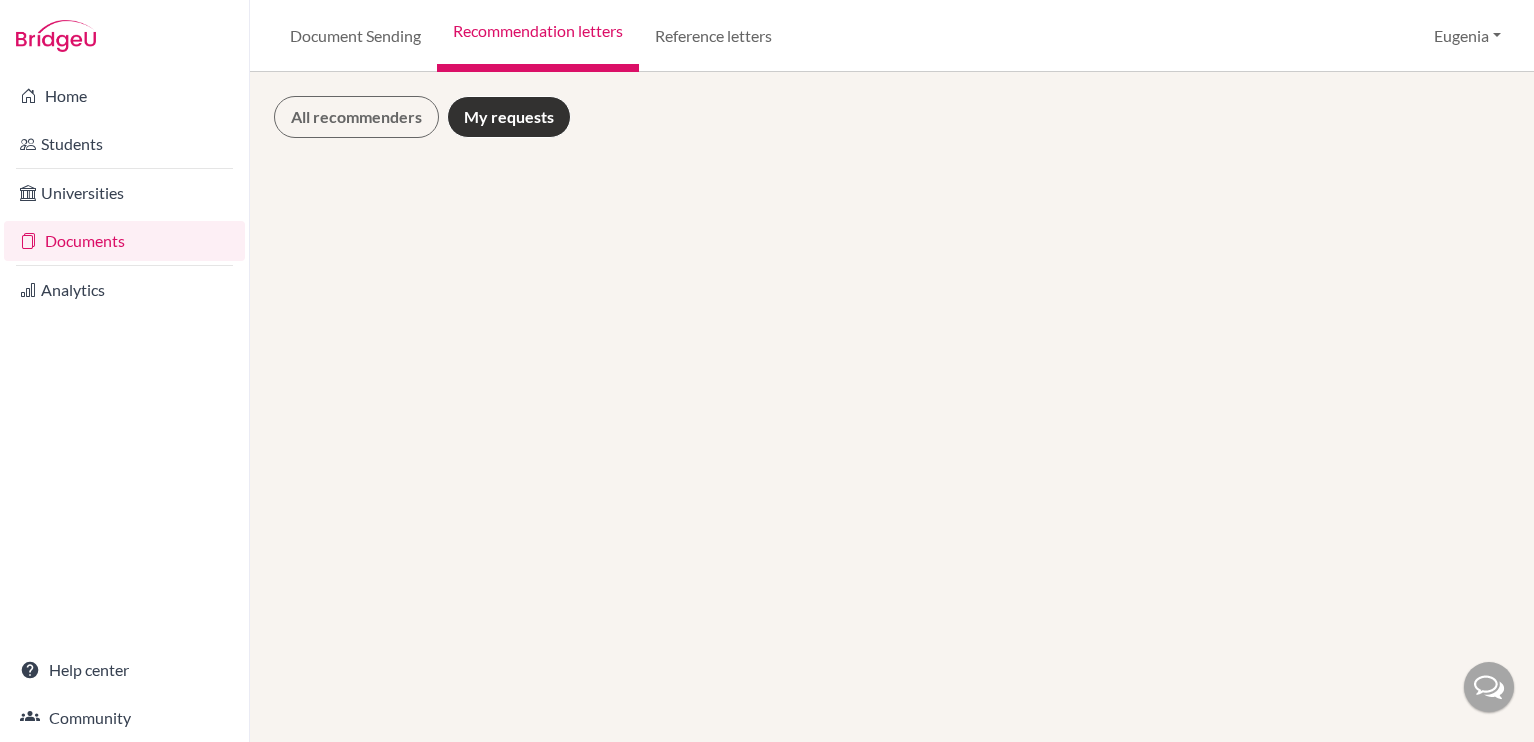 scroll, scrollTop: 0, scrollLeft: 0, axis: both 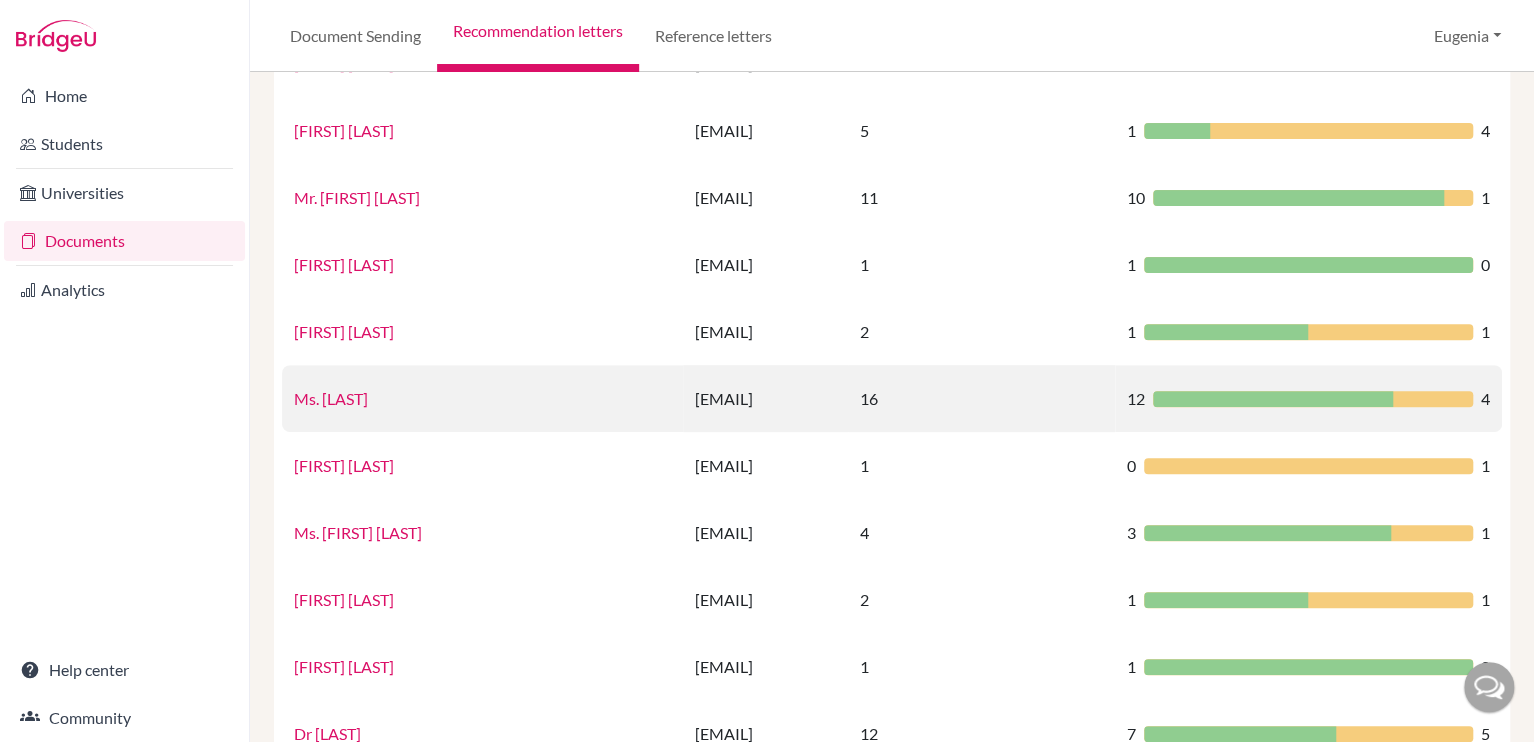 click on "Ms. [LAST]" at bounding box center (331, 398) 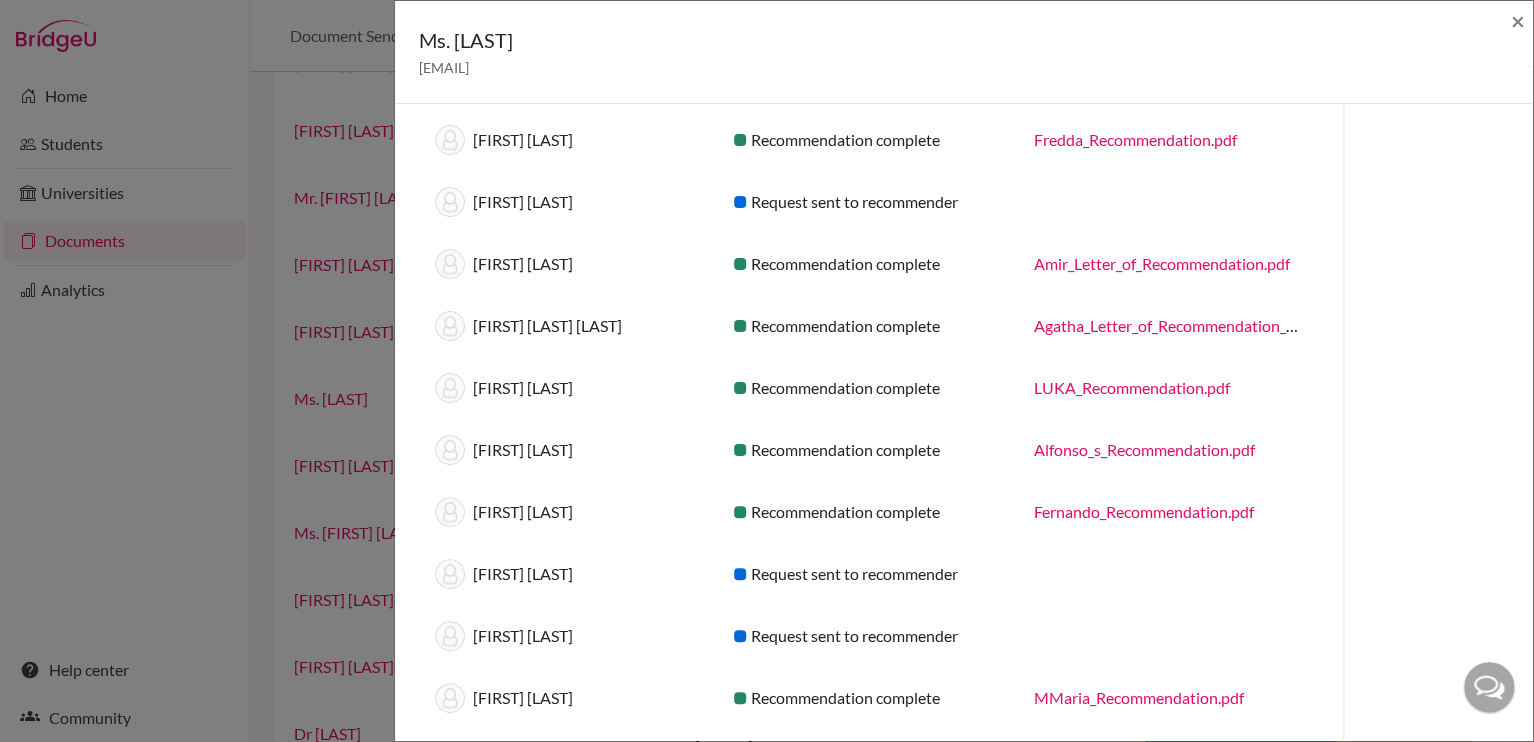 scroll, scrollTop: 528, scrollLeft: 0, axis: vertical 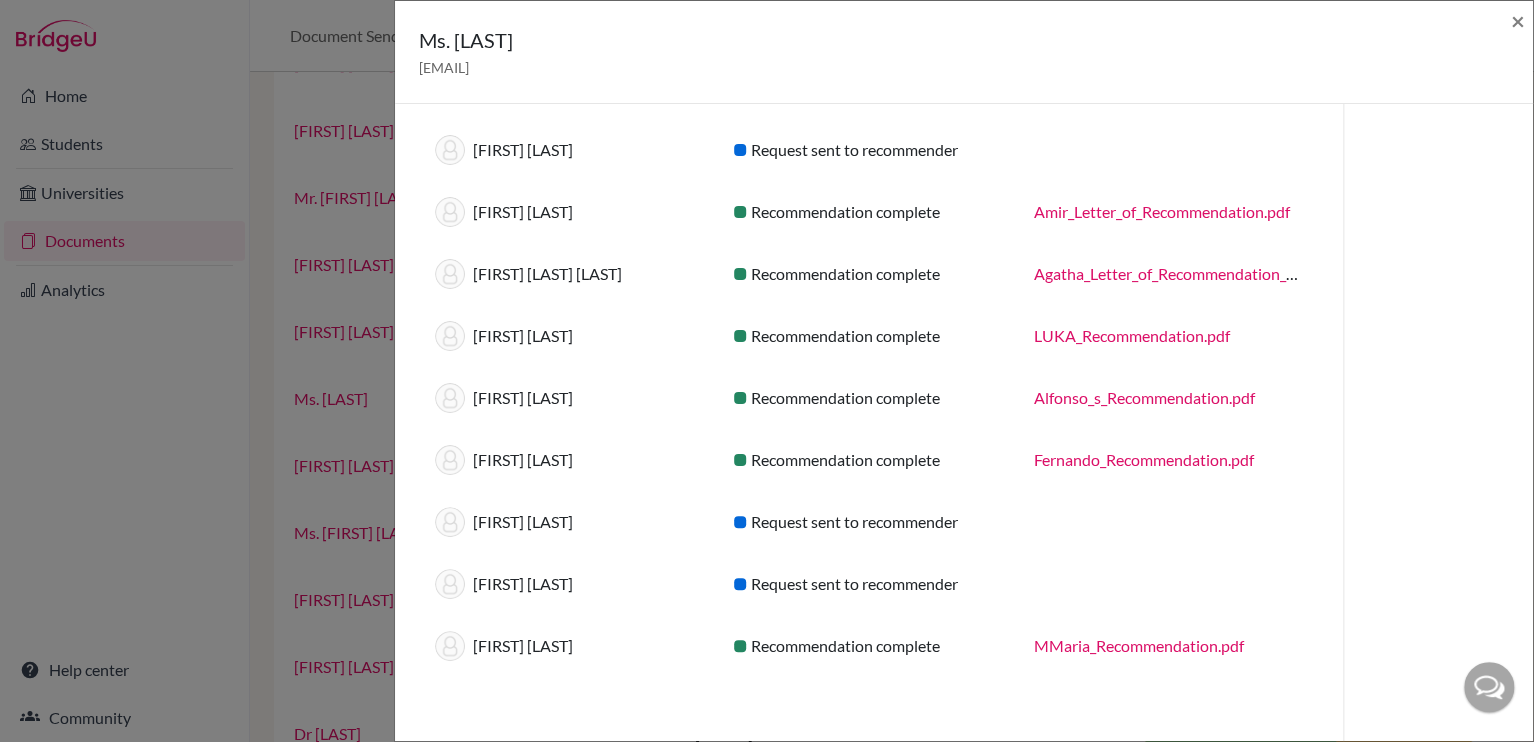 drag, startPoint x: 852, startPoint y: 610, endPoint x: 1060, endPoint y: 657, distance: 213.24399 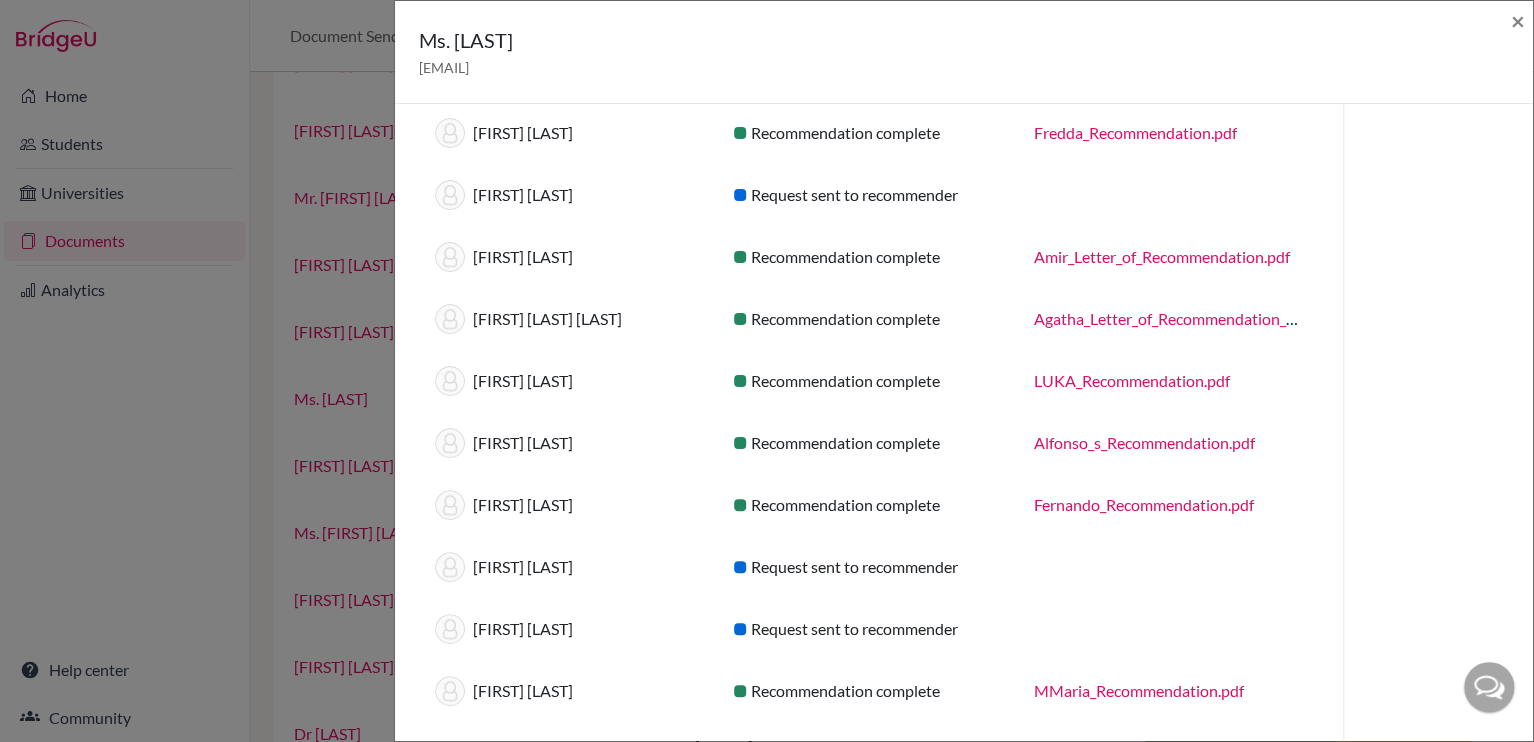 scroll, scrollTop: 528, scrollLeft: 0, axis: vertical 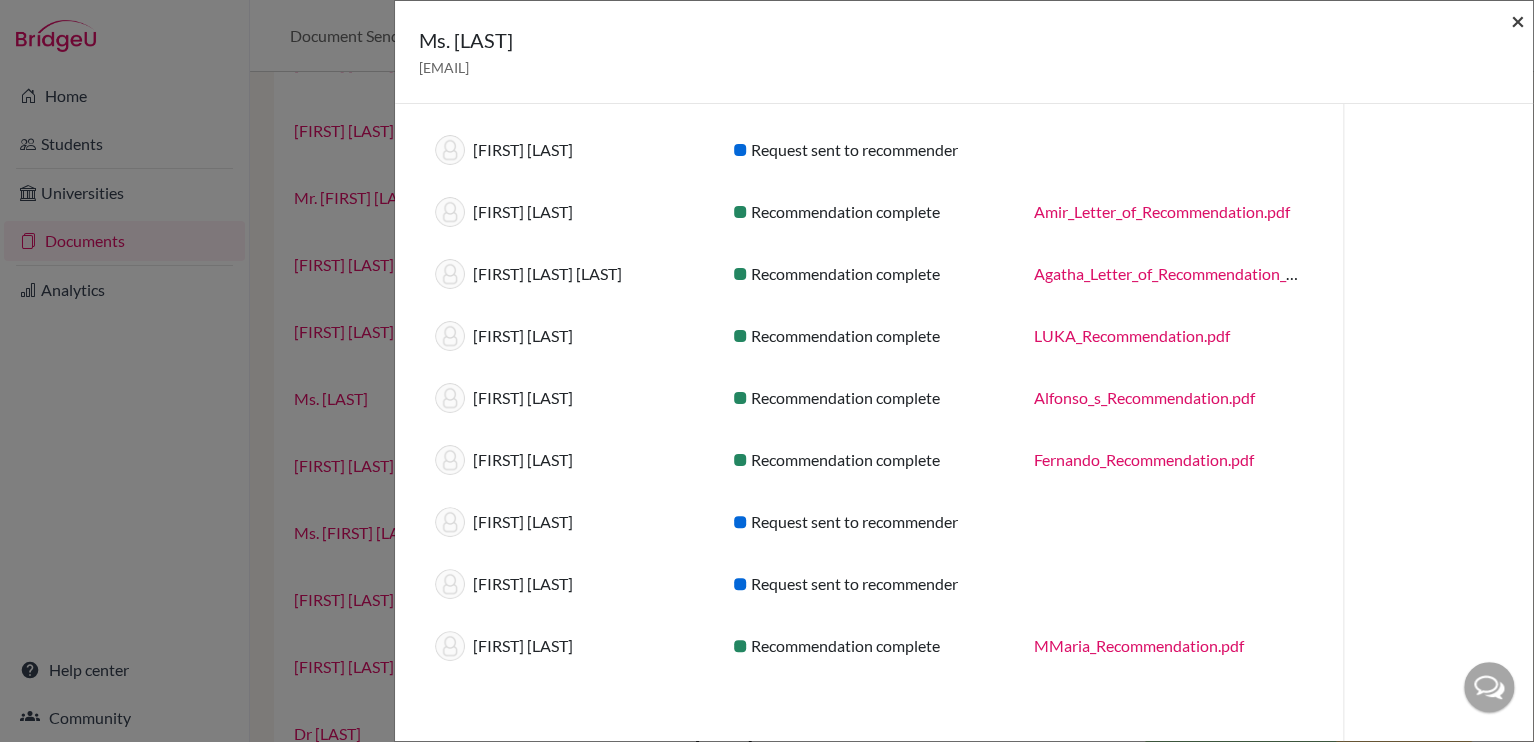 click on "×" at bounding box center (1518, 20) 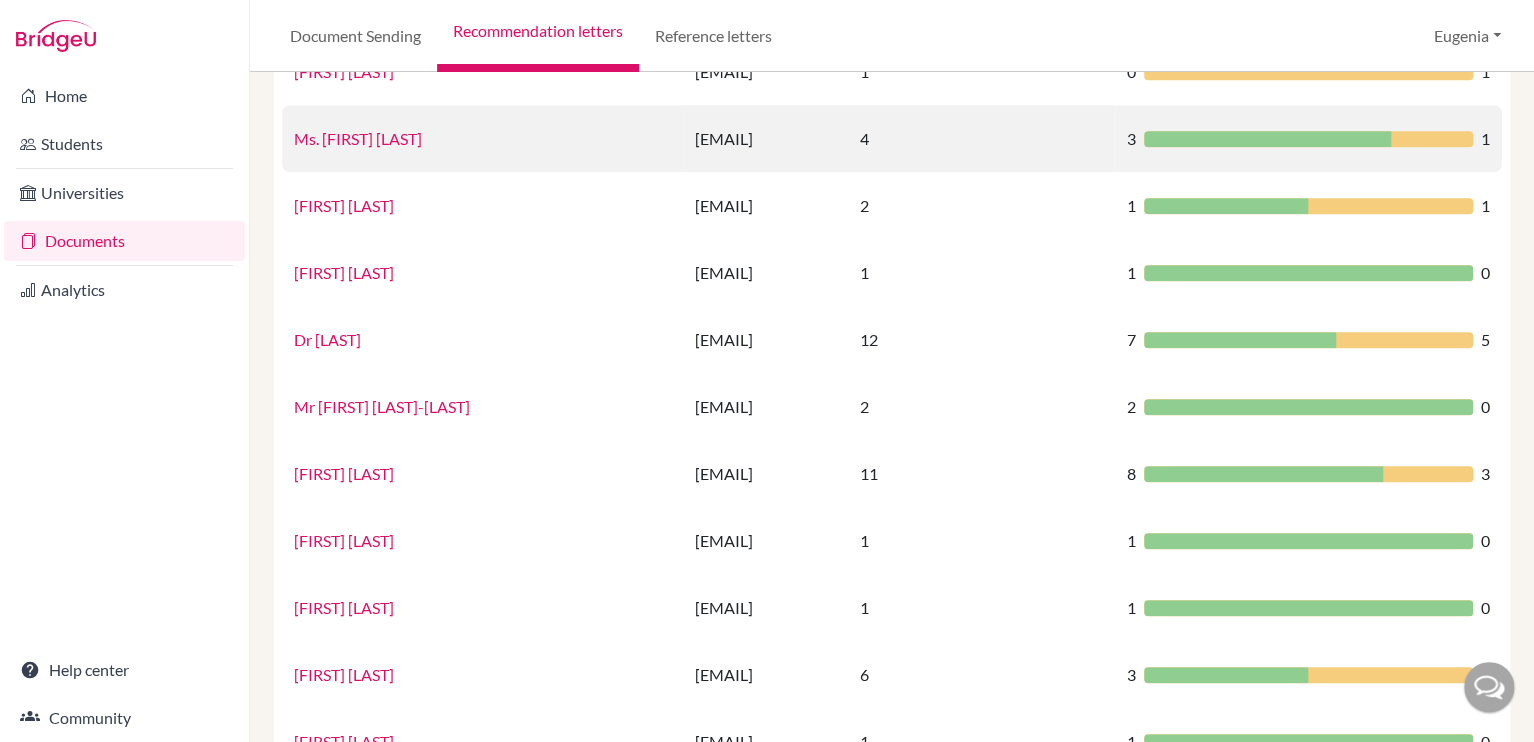 scroll, scrollTop: 644, scrollLeft: 0, axis: vertical 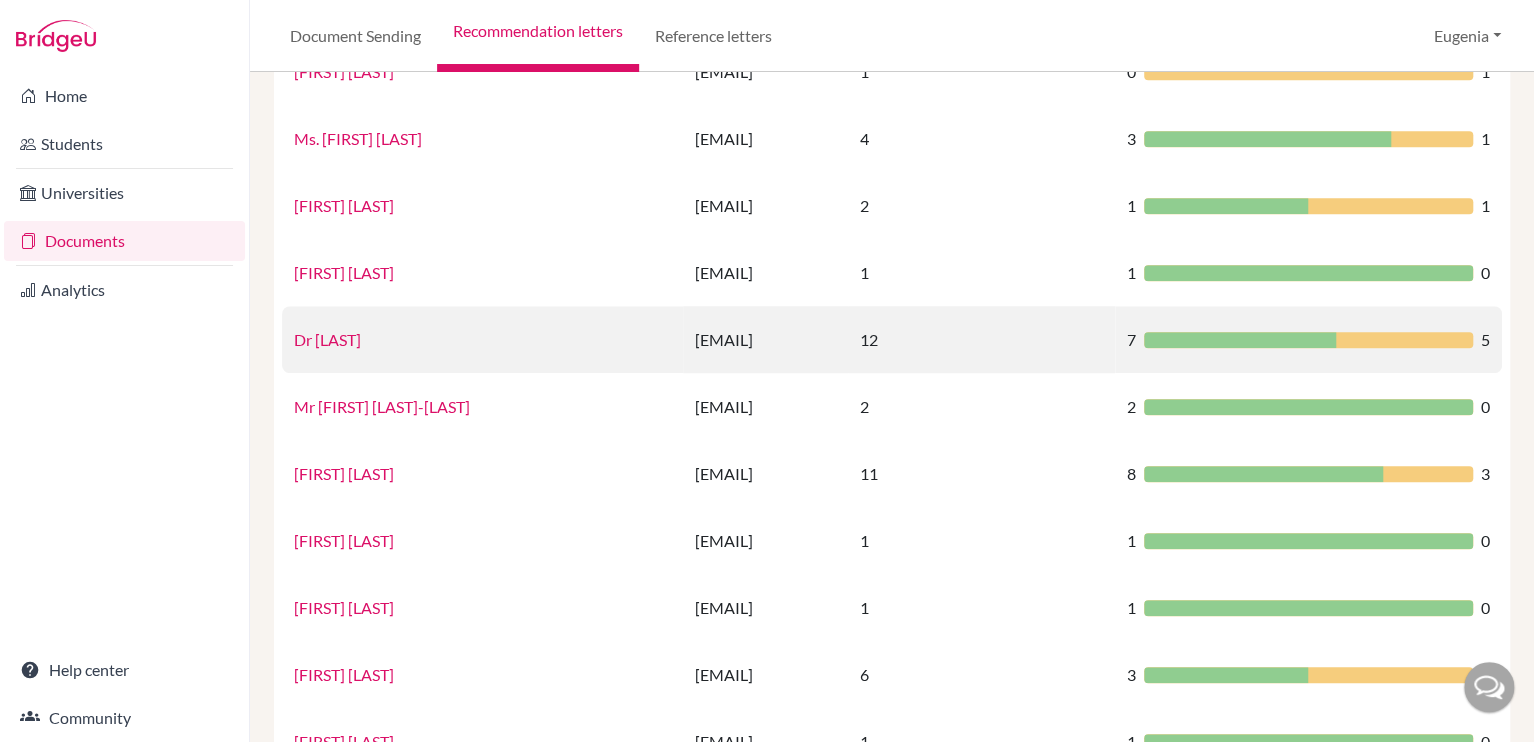 click on "Dr Wilson" at bounding box center (327, 339) 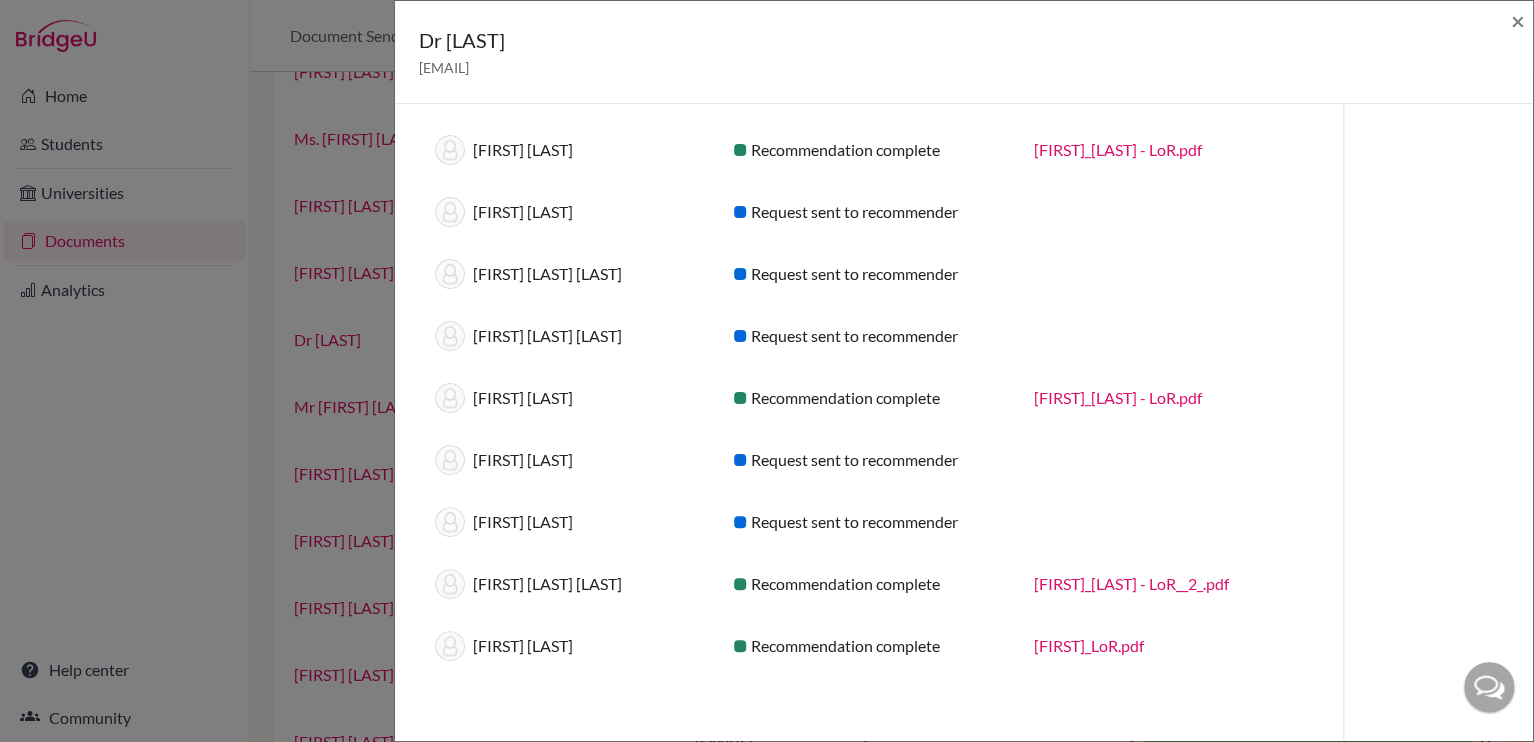 scroll, scrollTop: 0, scrollLeft: 0, axis: both 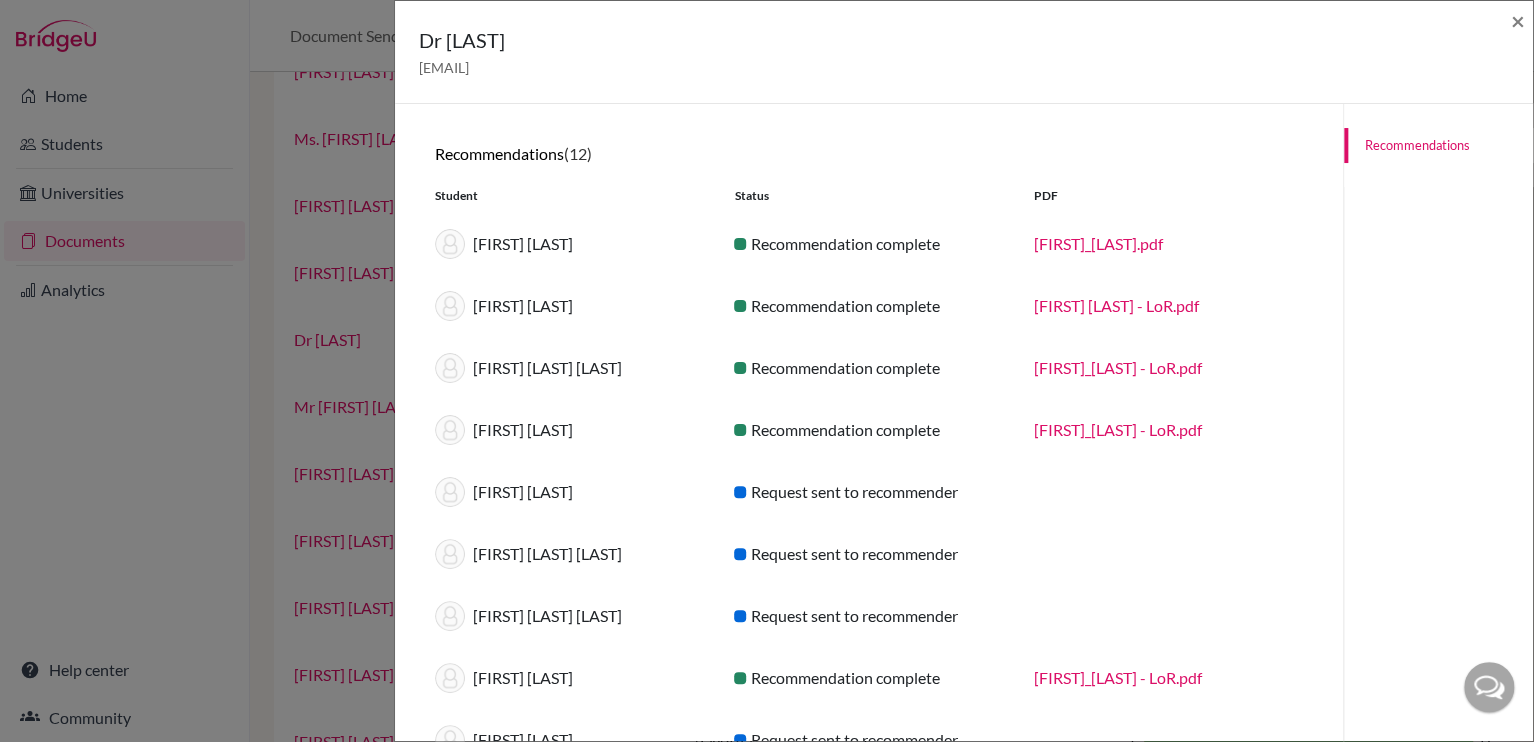 click on "Alfredo_Herrera_-_LoR.pdf" at bounding box center (1118, 429) 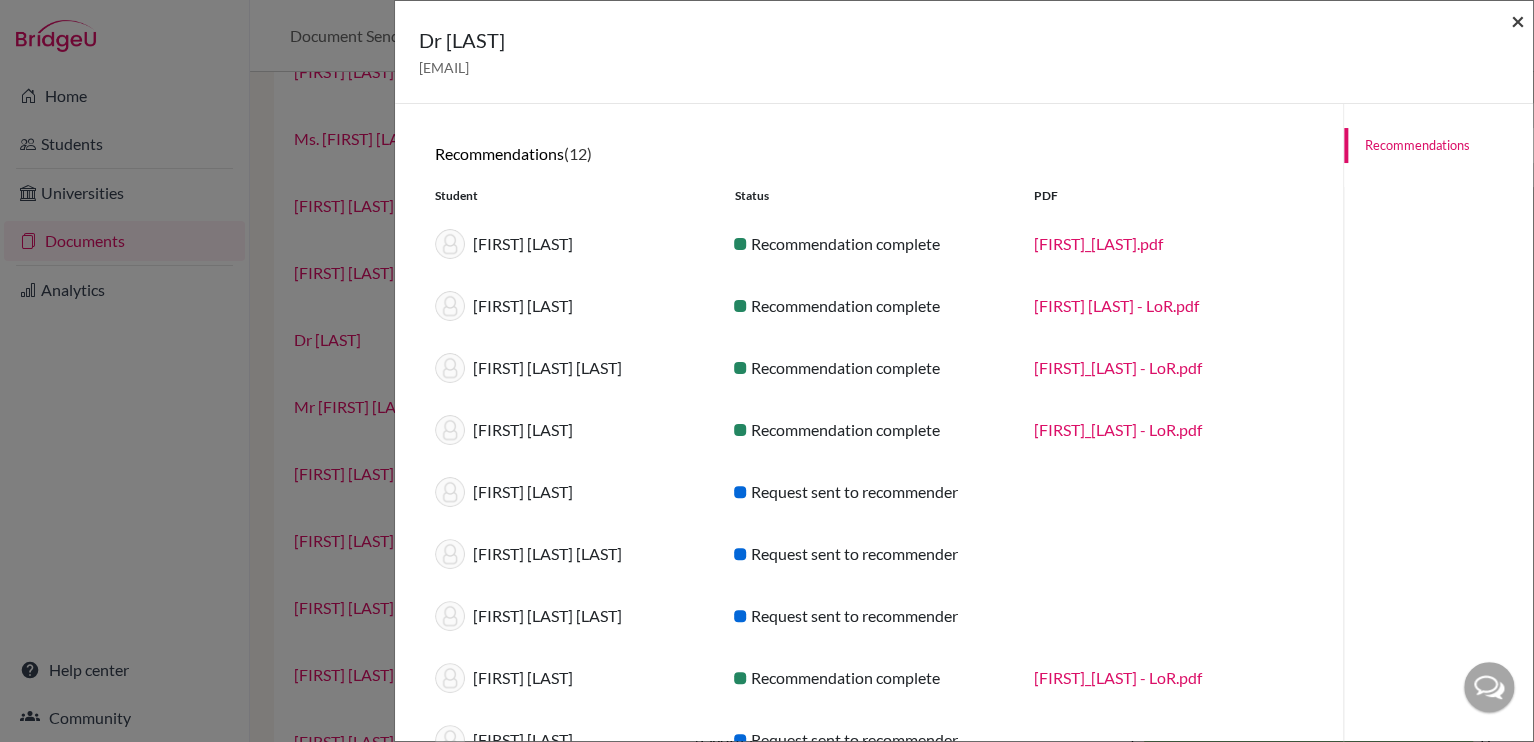 click on "×" at bounding box center (1518, 20) 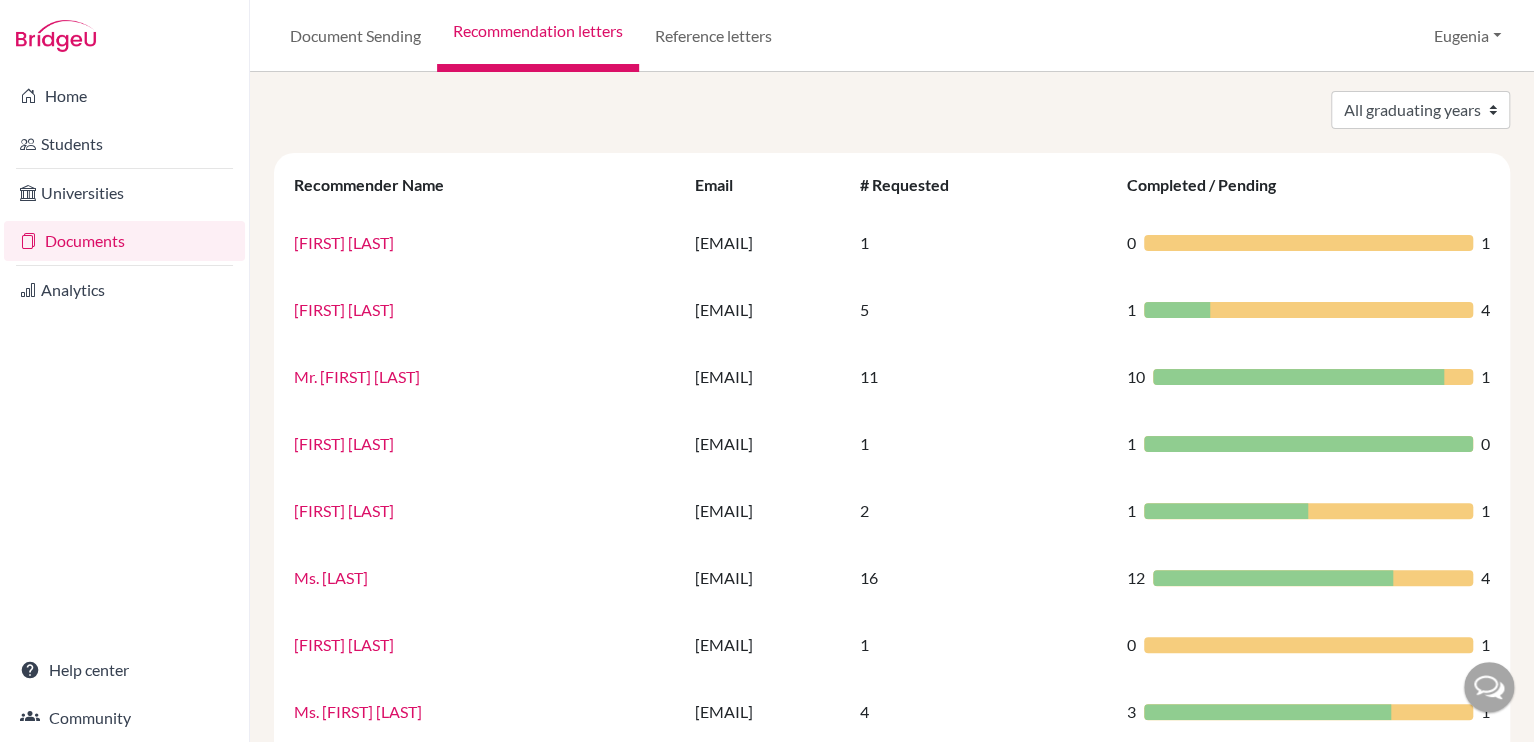 scroll, scrollTop: 0, scrollLeft: 0, axis: both 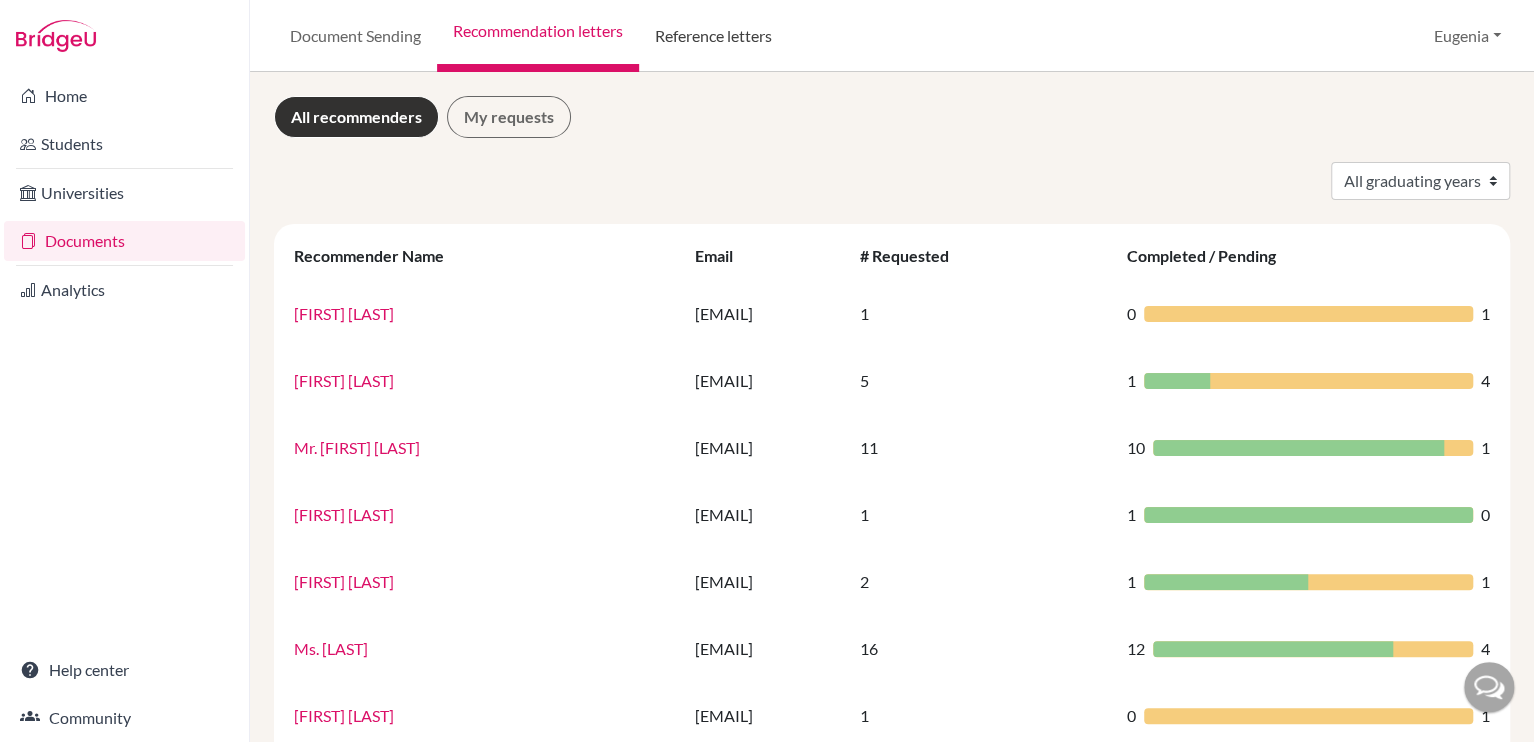 click on "Reference letters" at bounding box center (713, 36) 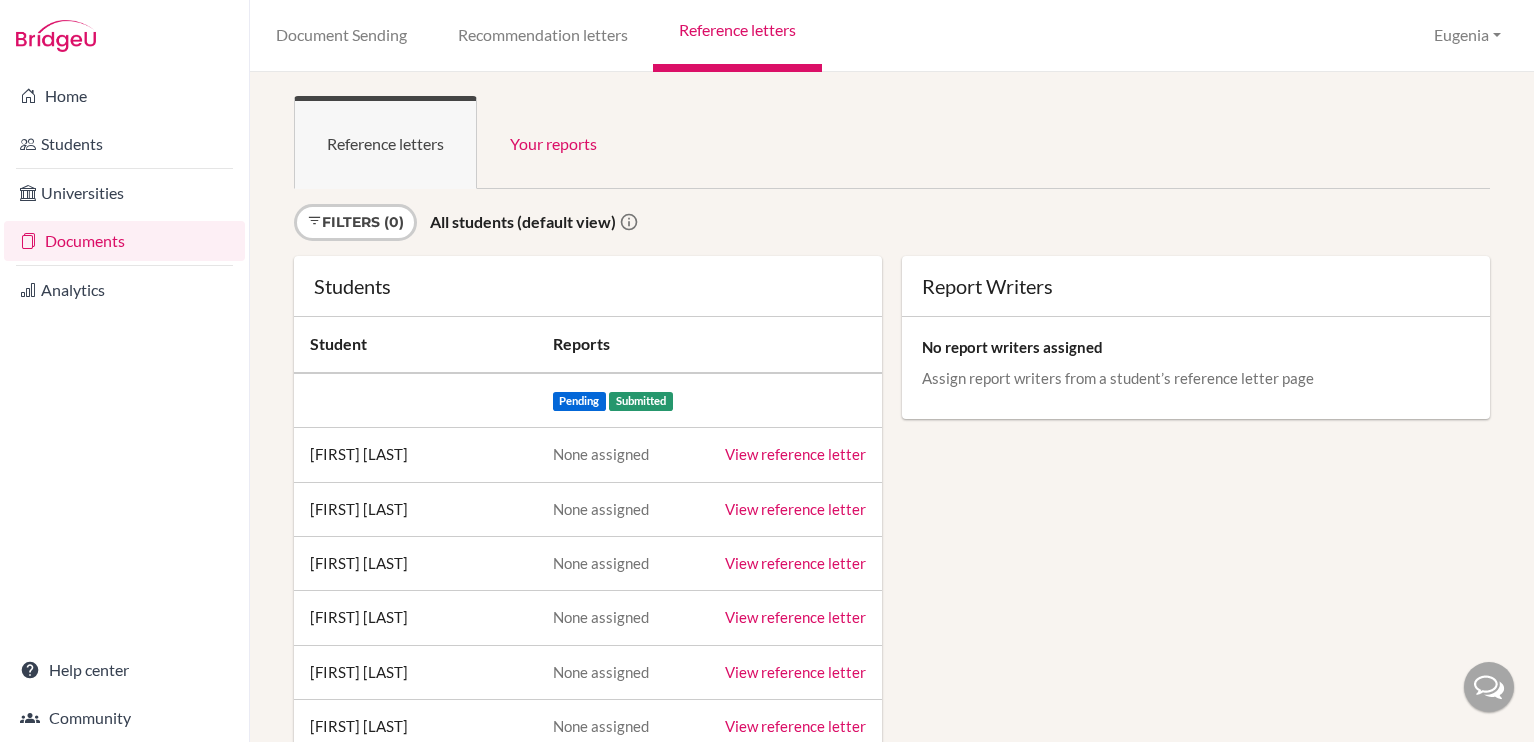 scroll, scrollTop: 0, scrollLeft: 0, axis: both 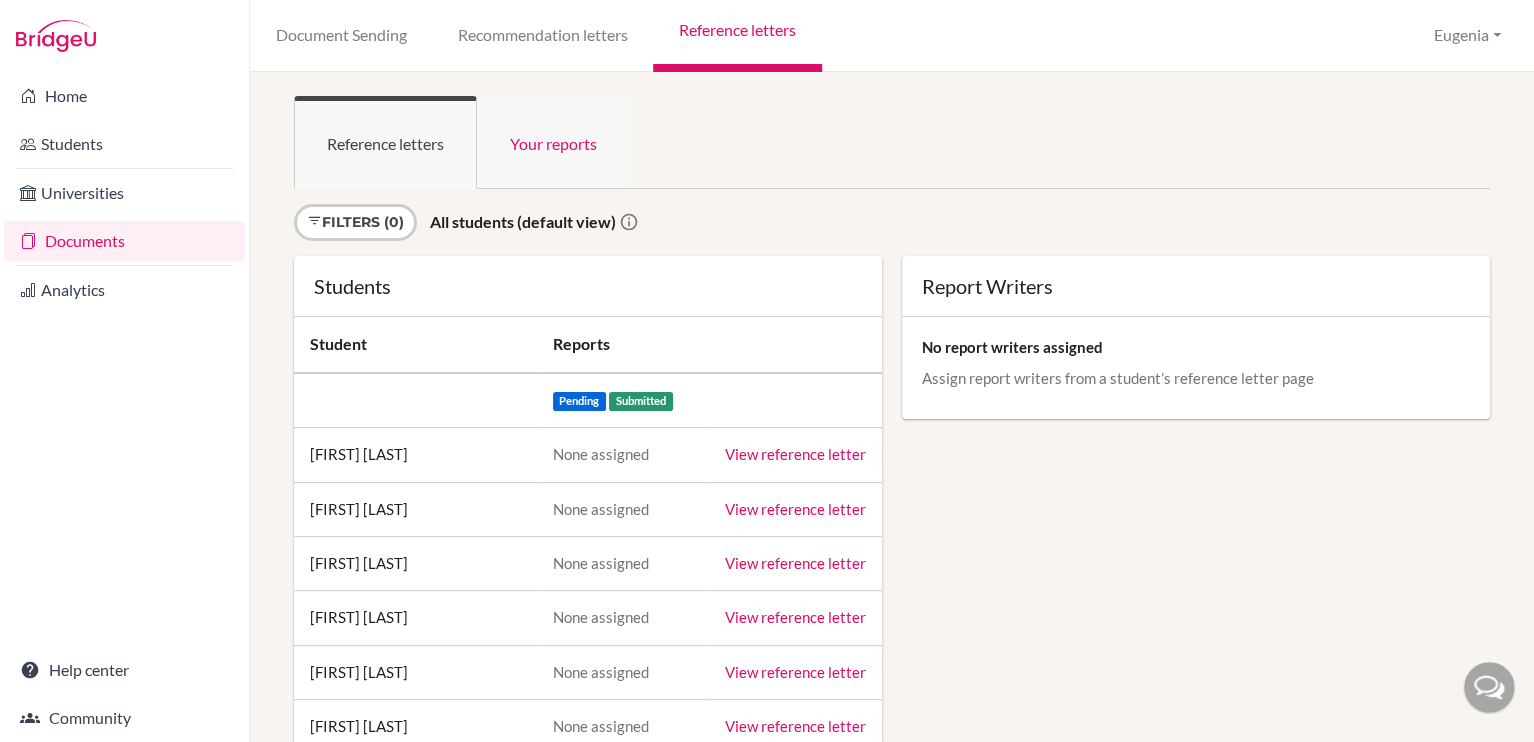 click on "Your reports" at bounding box center (553, 142) 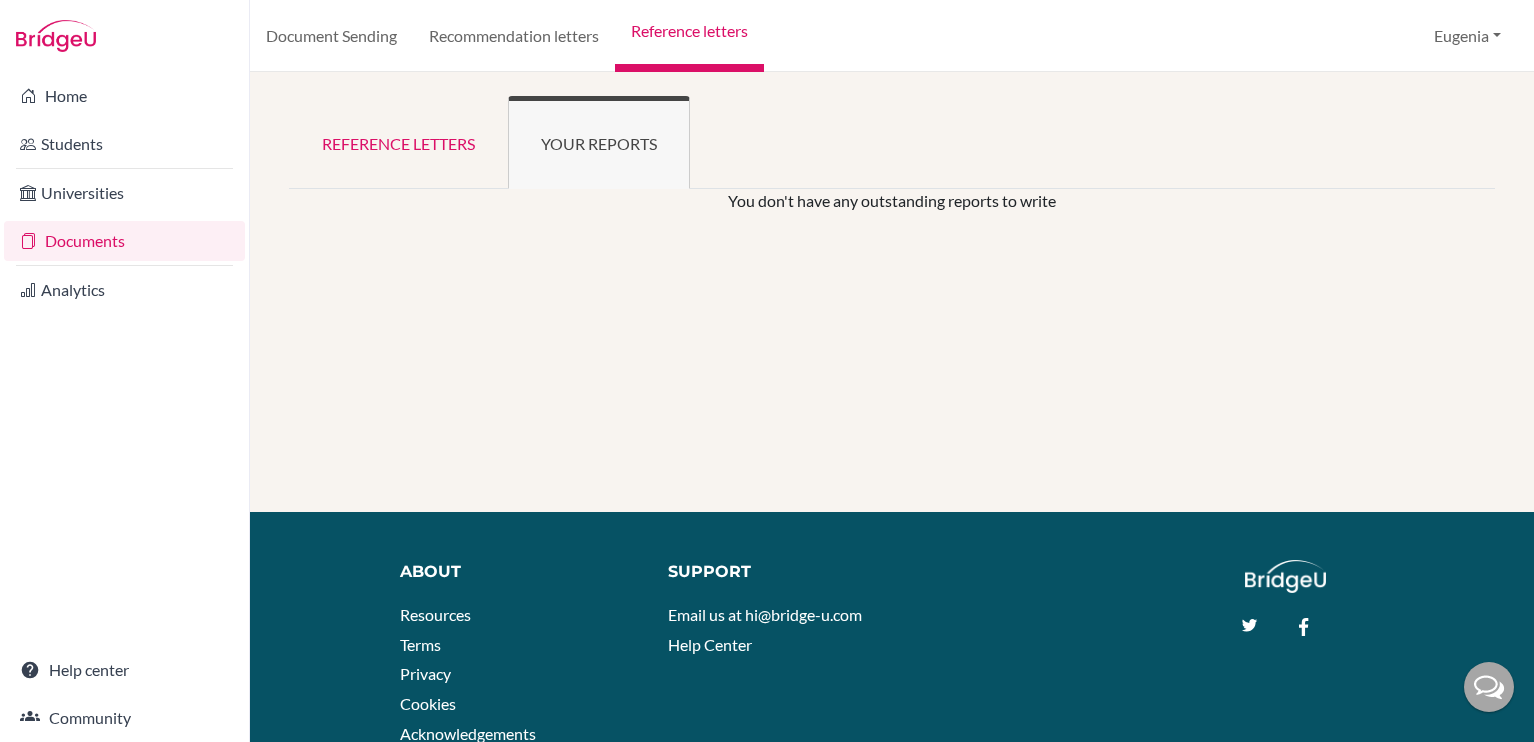 scroll, scrollTop: 0, scrollLeft: 0, axis: both 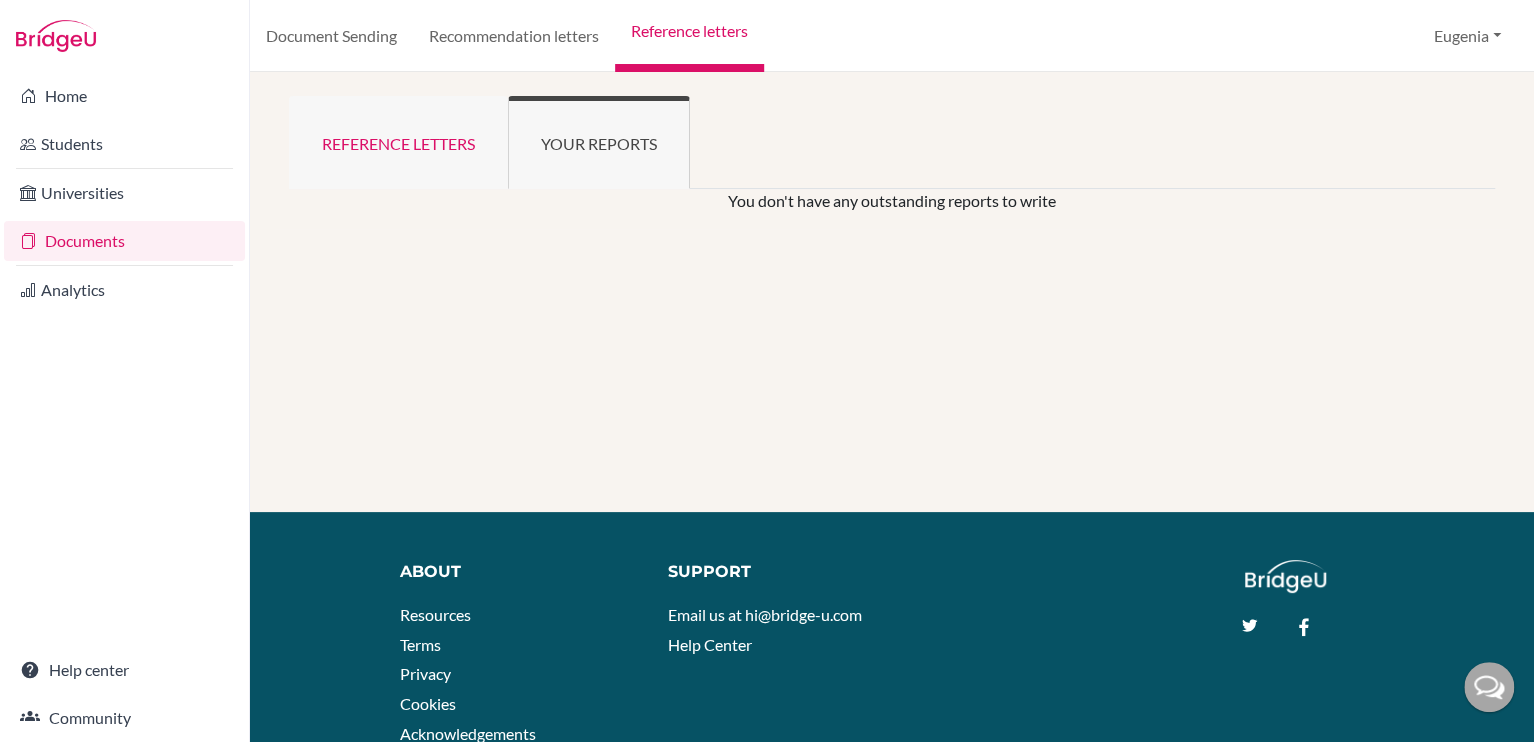 click on "Reference letters" at bounding box center [398, 142] 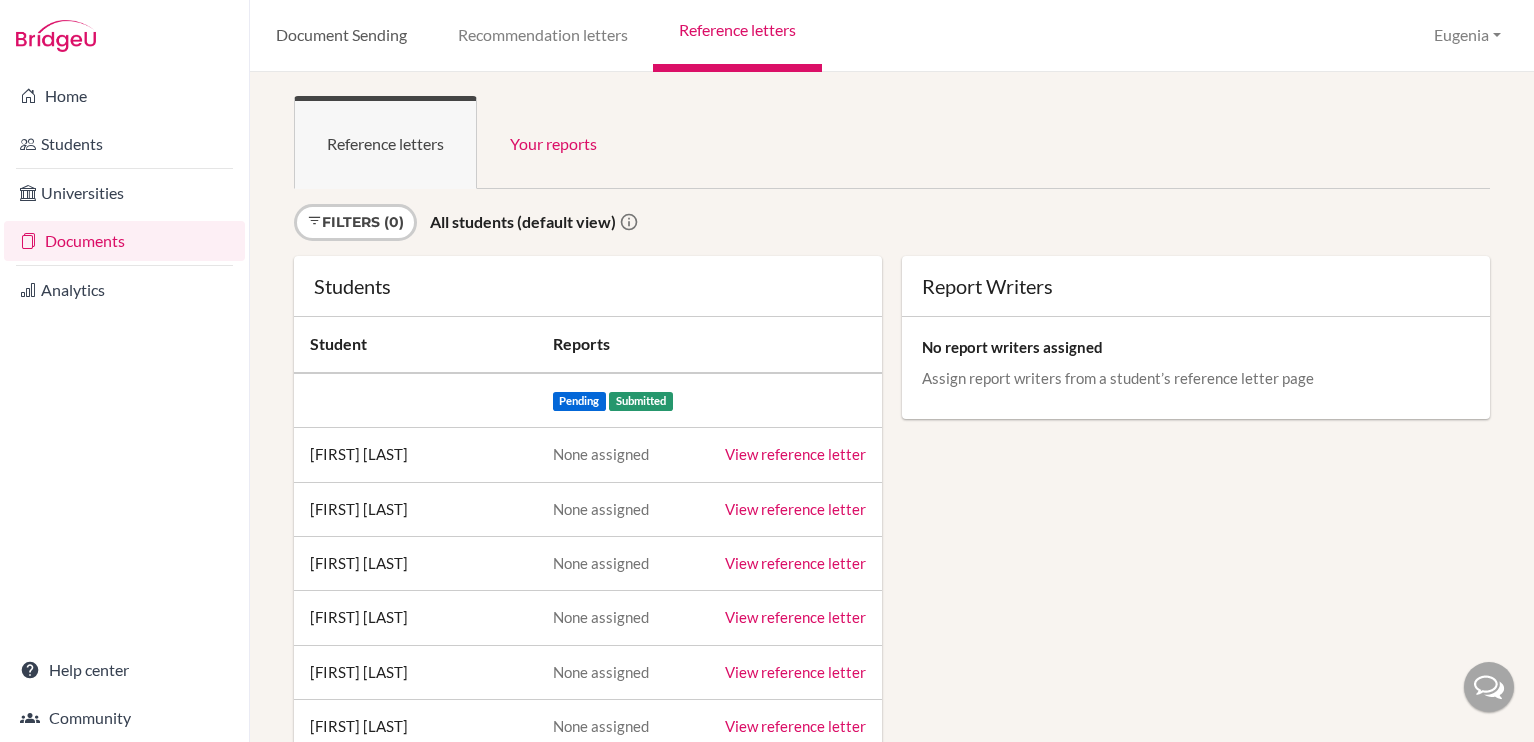 scroll, scrollTop: 0, scrollLeft: 0, axis: both 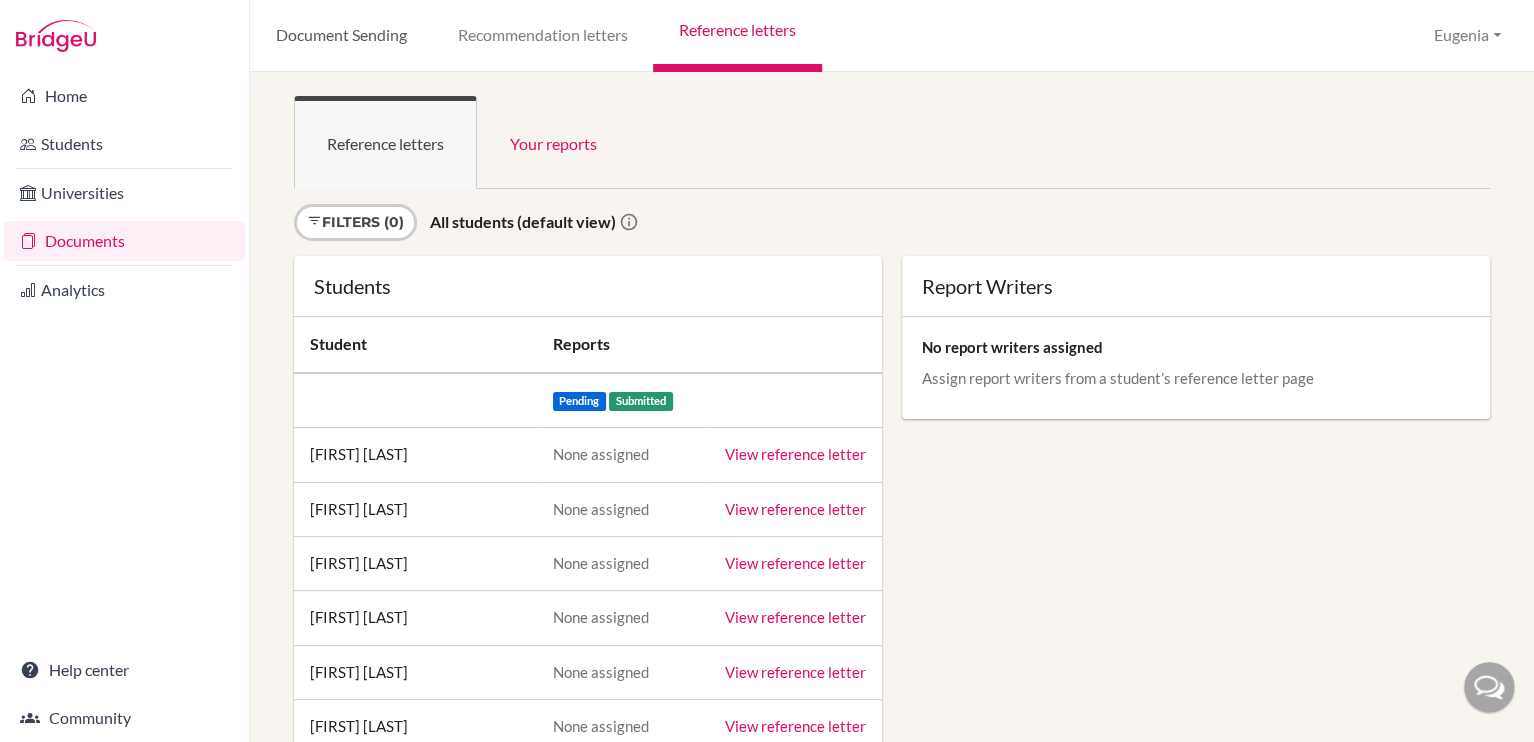 click on "Document Sending" at bounding box center [341, 36] 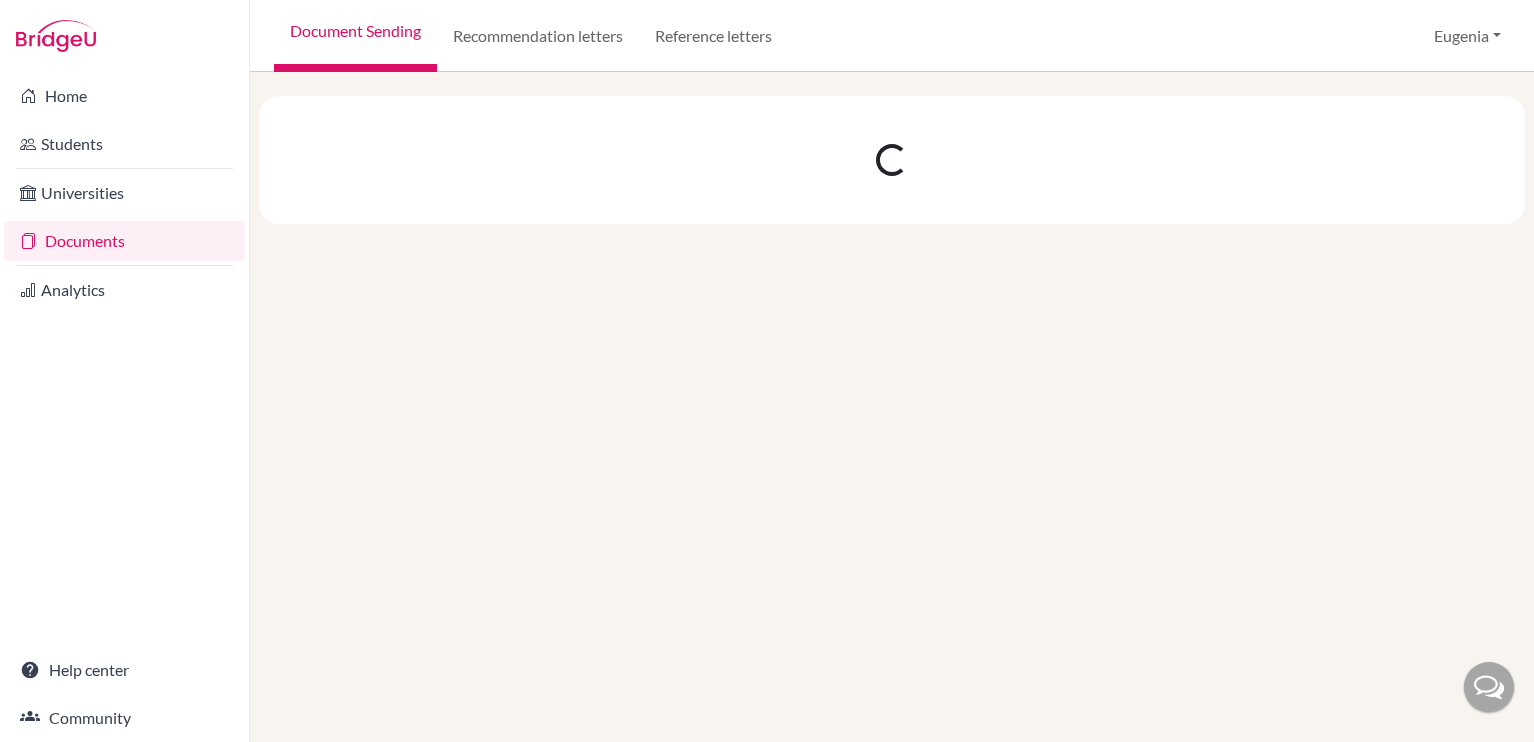 scroll, scrollTop: 0, scrollLeft: 0, axis: both 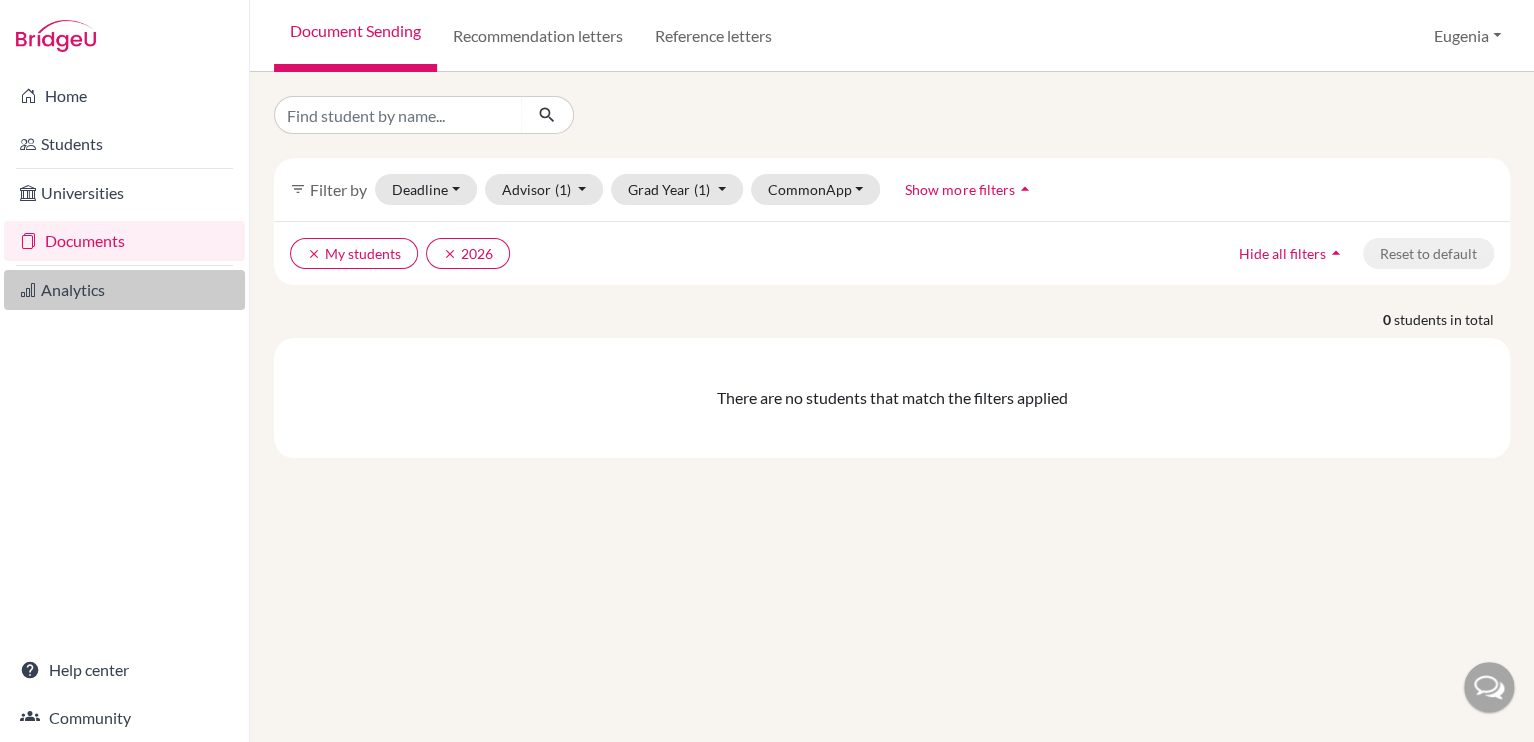click on "Analytics" at bounding box center (124, 290) 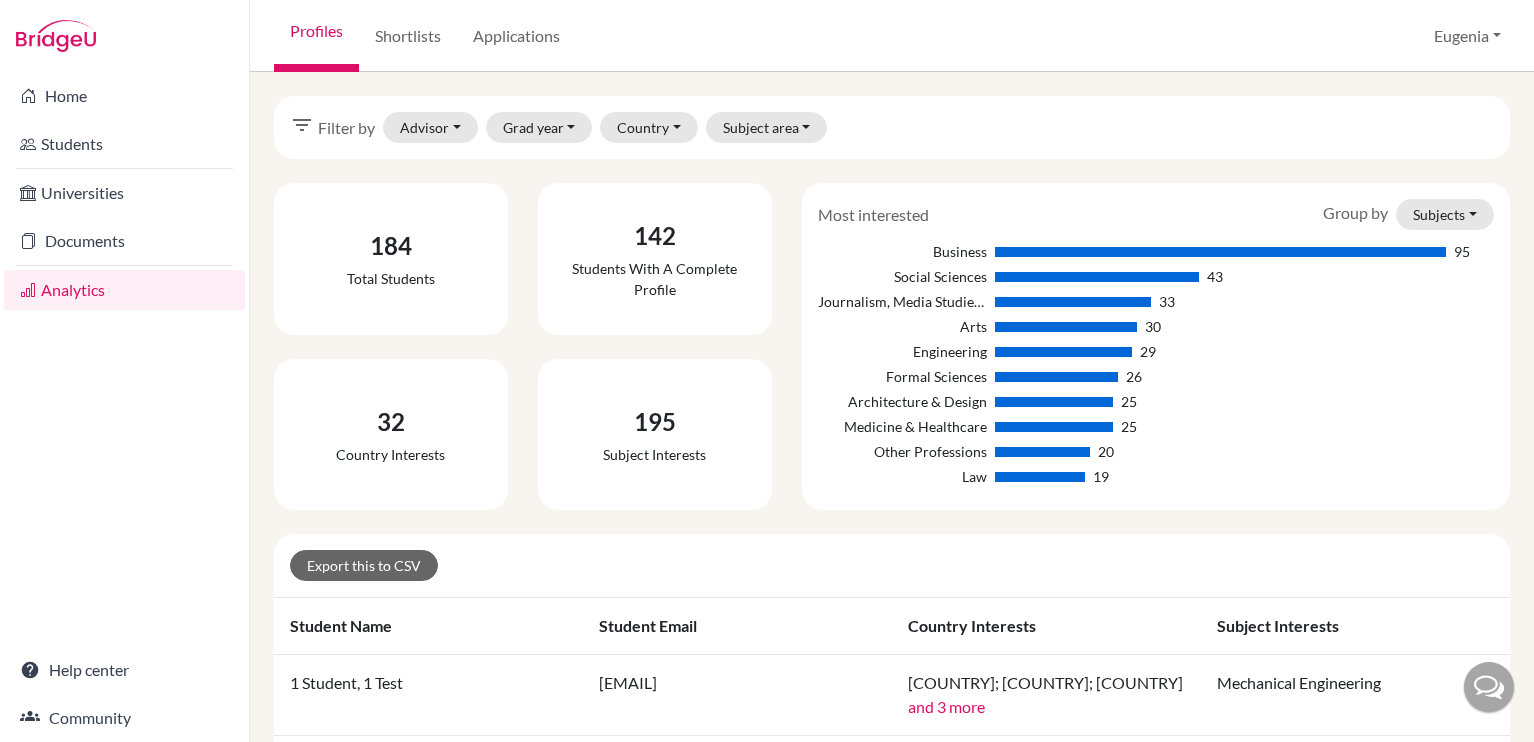 scroll, scrollTop: 0, scrollLeft: 0, axis: both 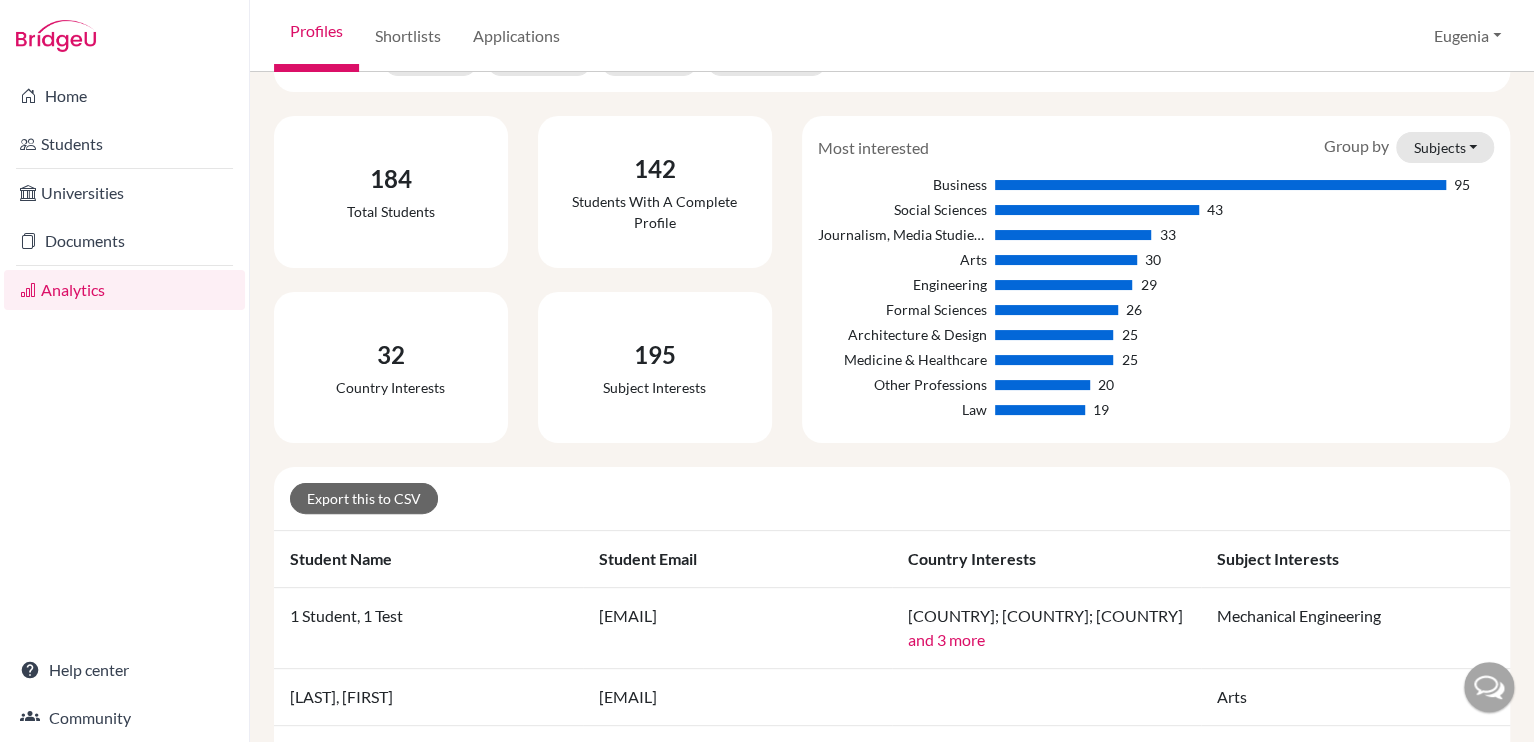 click on "filter_list Filter by Advisor [LAST], [FIRST] [LAST], [FIRST] [LAST], [FIRST] [LAST], [FIRST] [TITLE], [LAST], [FIRST] [LAST], [FIRST] [LAST], [FIRST] (Archived) [LAST], [FIRST] (Archived) [LAST], [FIRST] (Archived) [LAST], [FIRST] (Archived) [LAST], [FIRST] (Archived) [LAST], [FIRST] (Archived) [LAST], [FIRST] (Archived) [LAST], [FIRST] (Archived) [LAST], [FIRST] (Archived) [LAST], [FIRST] (Archived) [LAST], [FIRST] (Archived) [LAST], [FIRST] (Archived) [LAST], [FIRST] (Archived) [LAST], [FIRST] (Archived) [LAST], [FIRST] (Archived) [LAST], [FIRST] (Archived) [LAST], [FIRST] (Archived) [LAST], [FIRST] (Archived) [LAST], [FIRST] (Archived) [LAST], [FIRST] (Archived) [LAST], [FIRST] (Archived) [LAST], [FIRST] (Archived) [LAST], [FIRST] (Archived) [LAST], [FIRST] Grad year 2027 2026 2025 2024 2023 2022 2021 2020 2019 2018 Country Argentina Australia Canada China Colombia Czech Republic Denmark France Germany Greece Hong Kong (China) India Ireland Italy Japan Lebanon Malta Mexico Monaco Netherlands Norway Singapore South Africa South Korea Spain 32" at bounding box center [892, 1288] 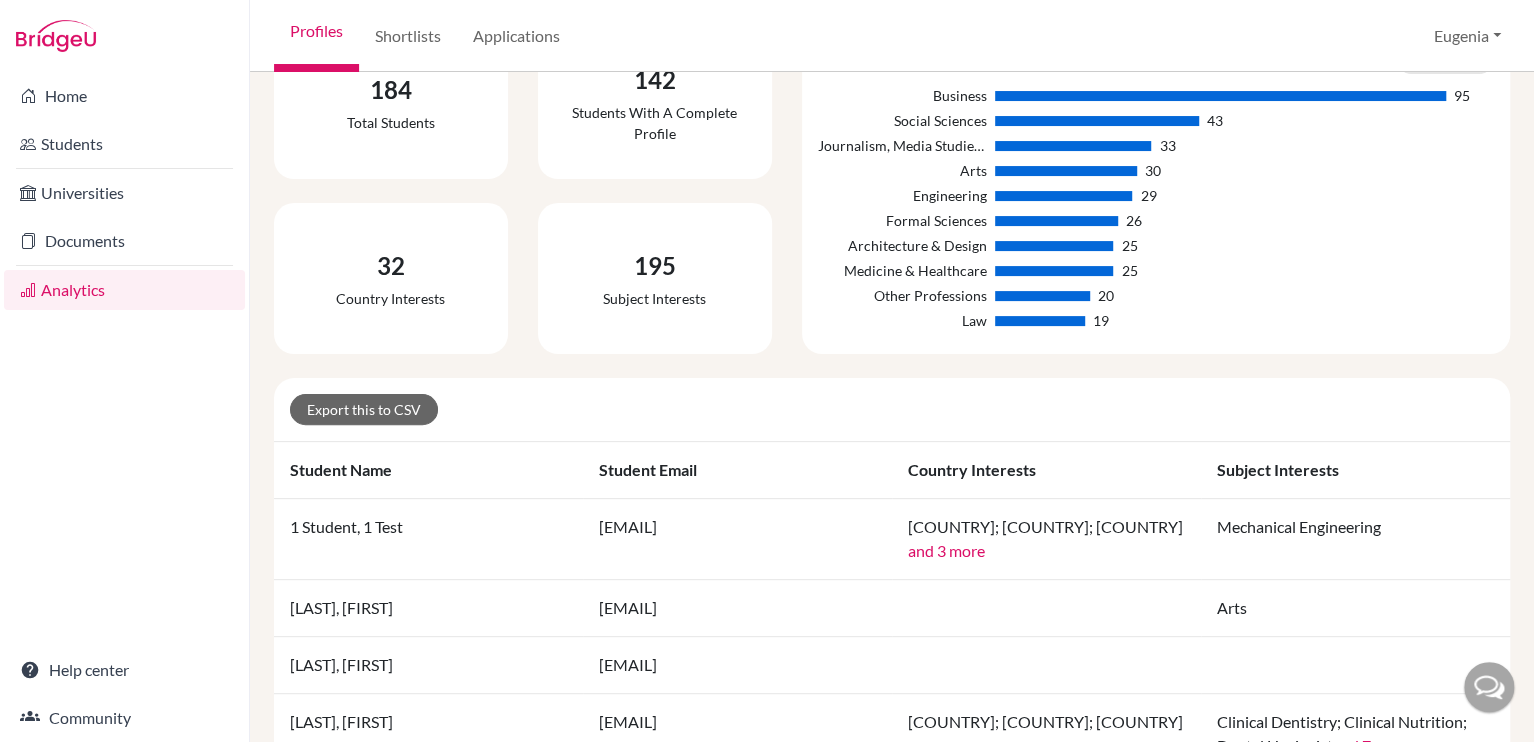 scroll, scrollTop: 155, scrollLeft: 0, axis: vertical 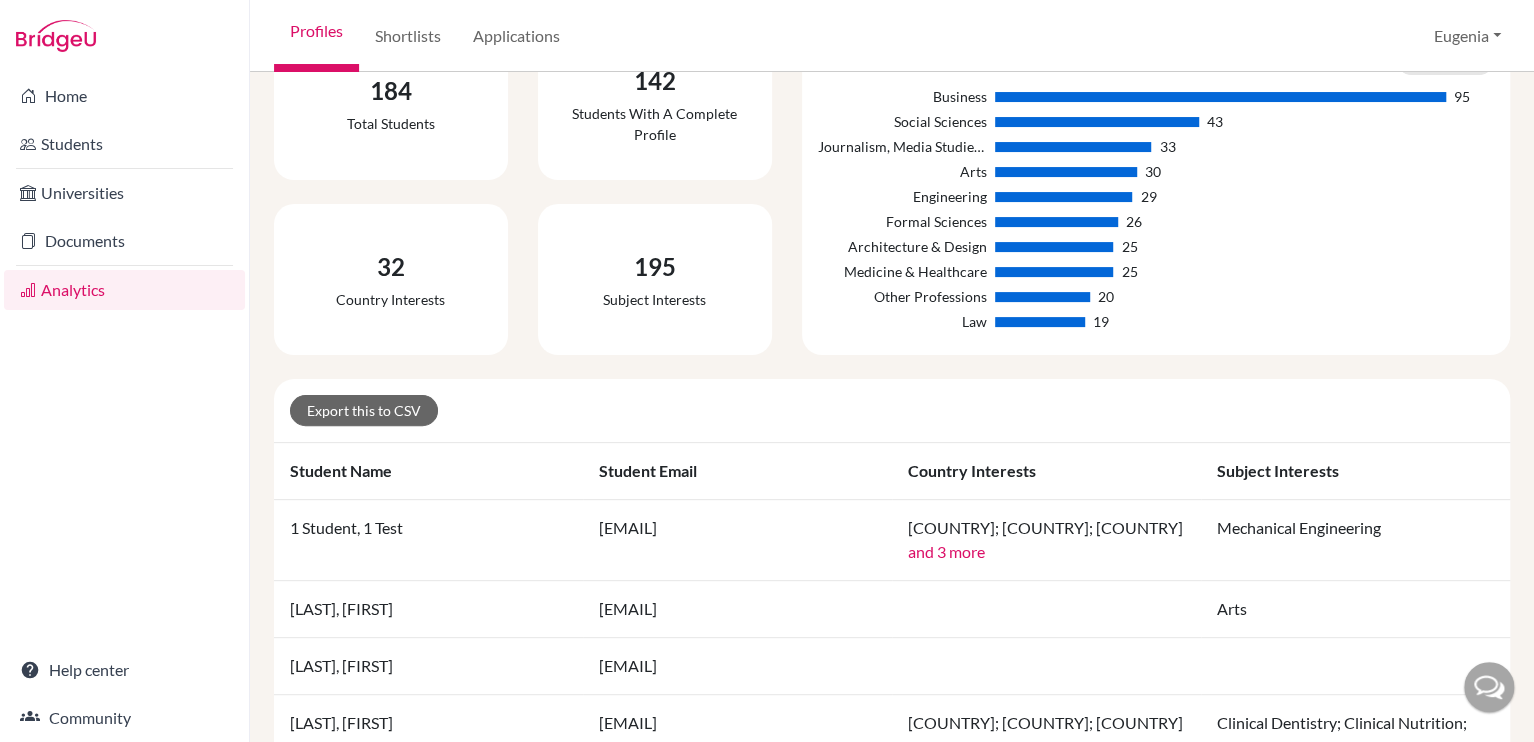 click on "32" at bounding box center [390, 267] 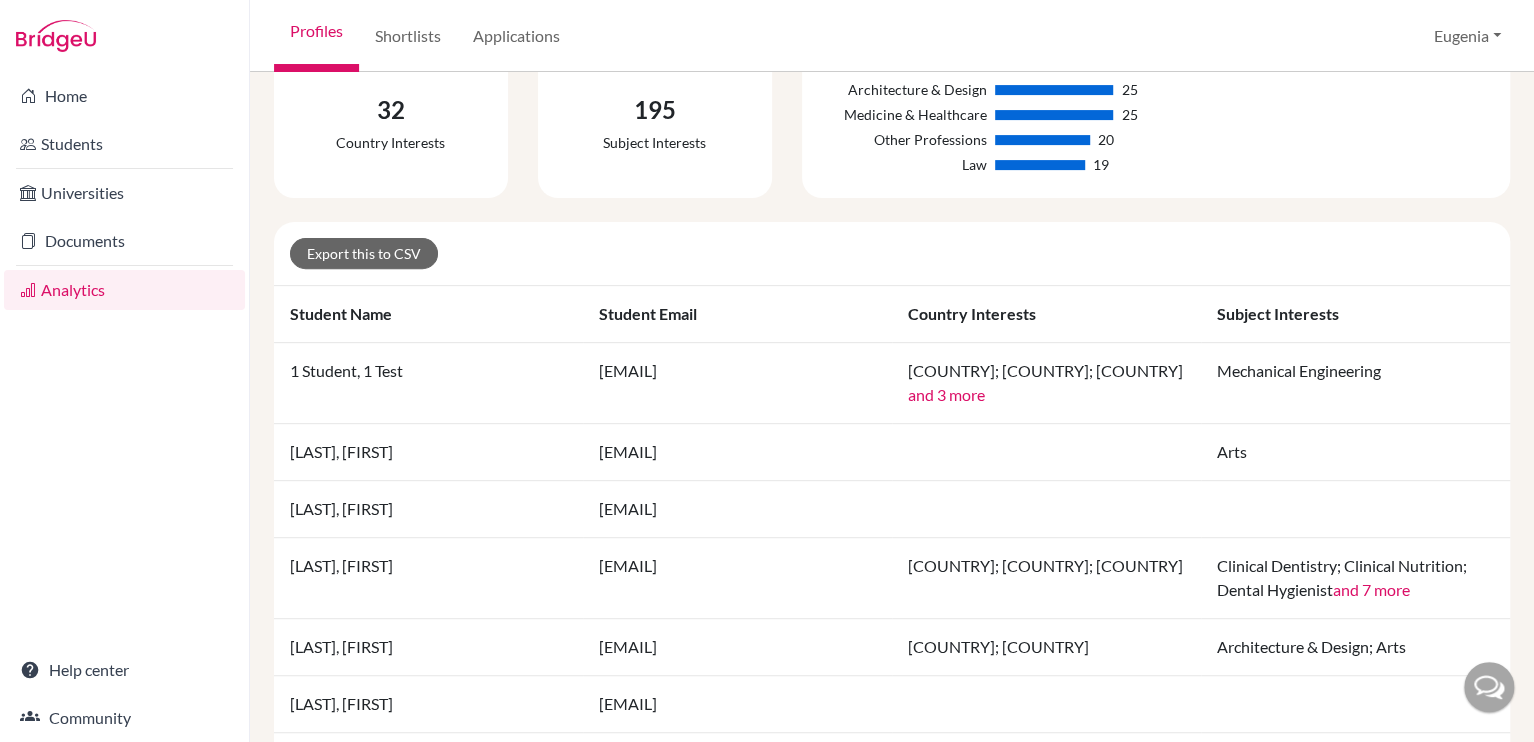 scroll, scrollTop: 0, scrollLeft: 0, axis: both 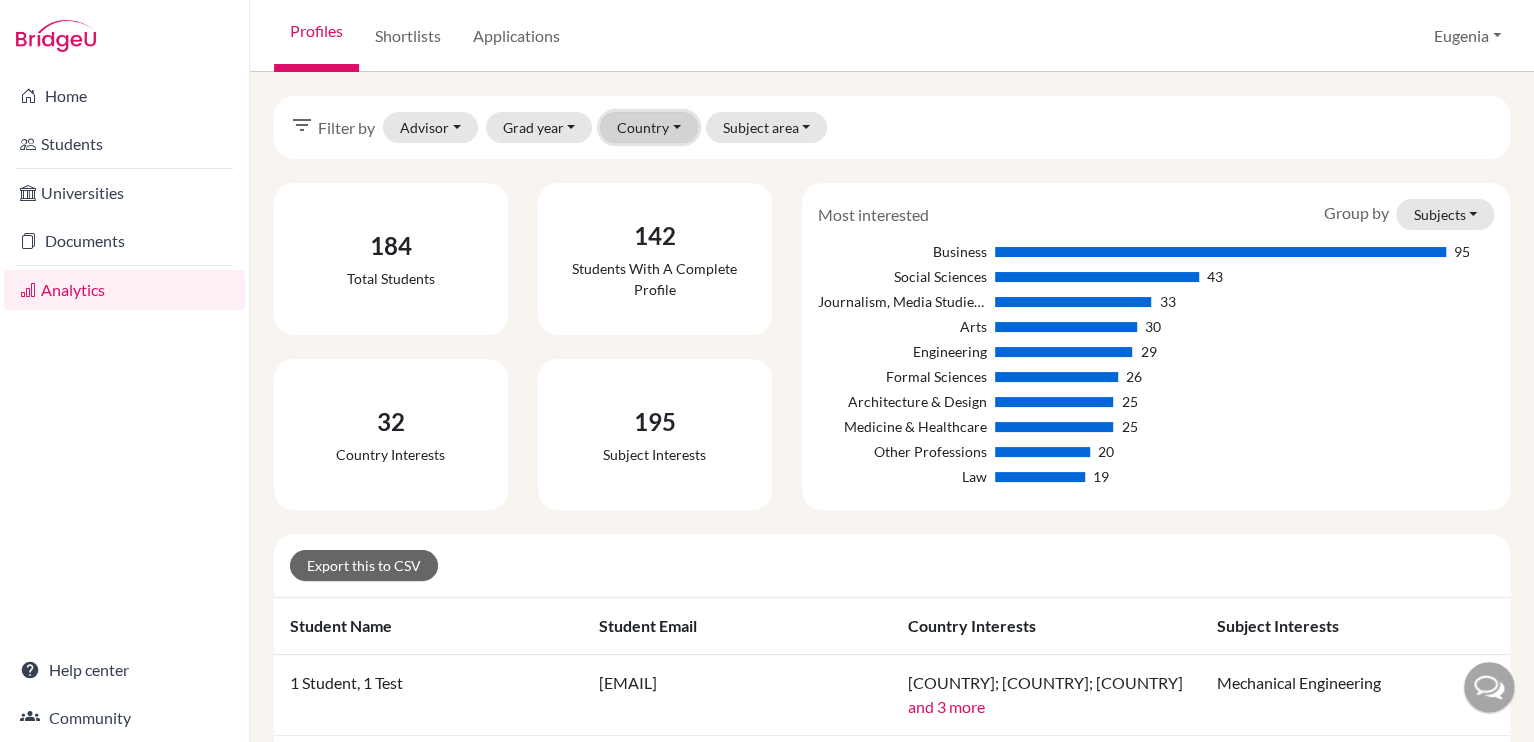 click on "Country" at bounding box center (649, 127) 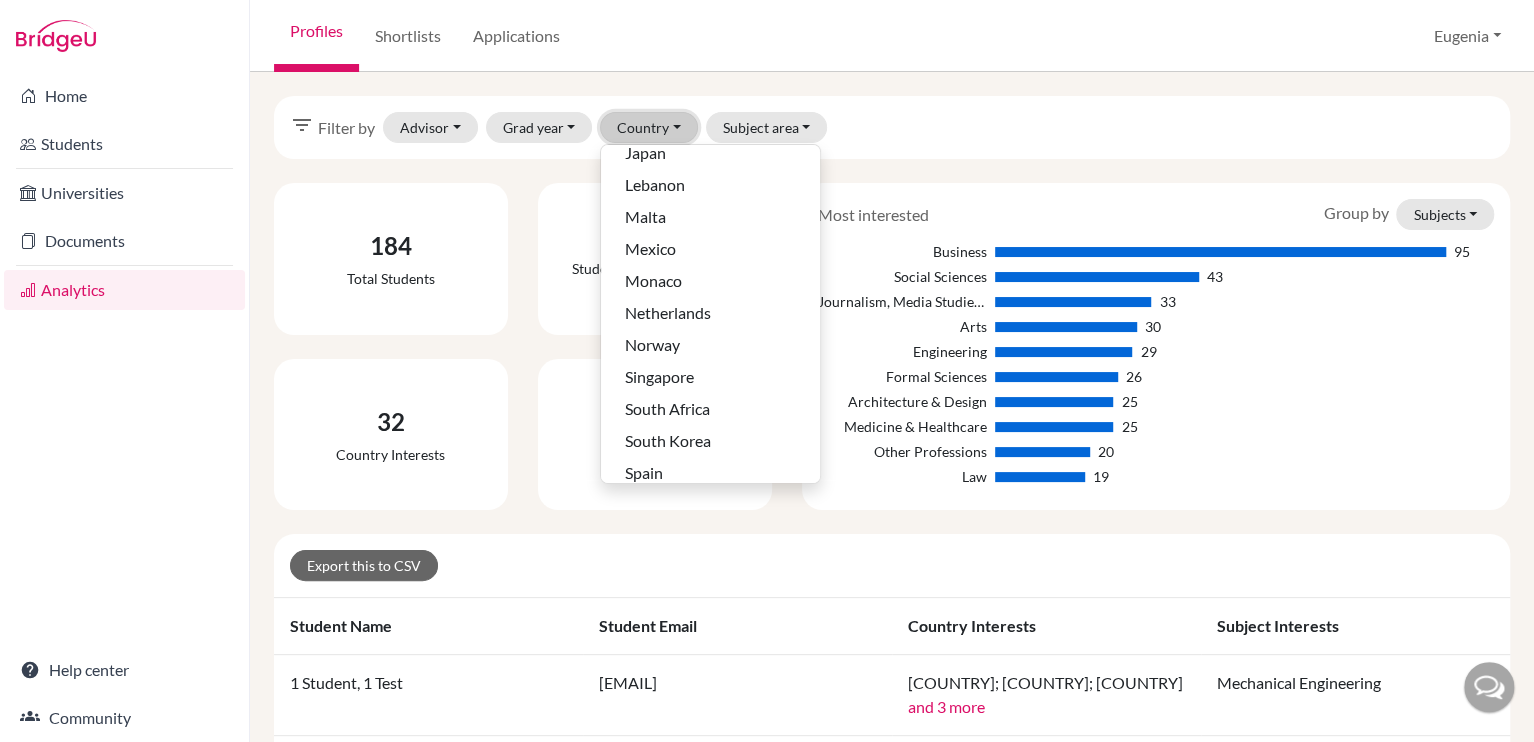scroll, scrollTop: 701, scrollLeft: 0, axis: vertical 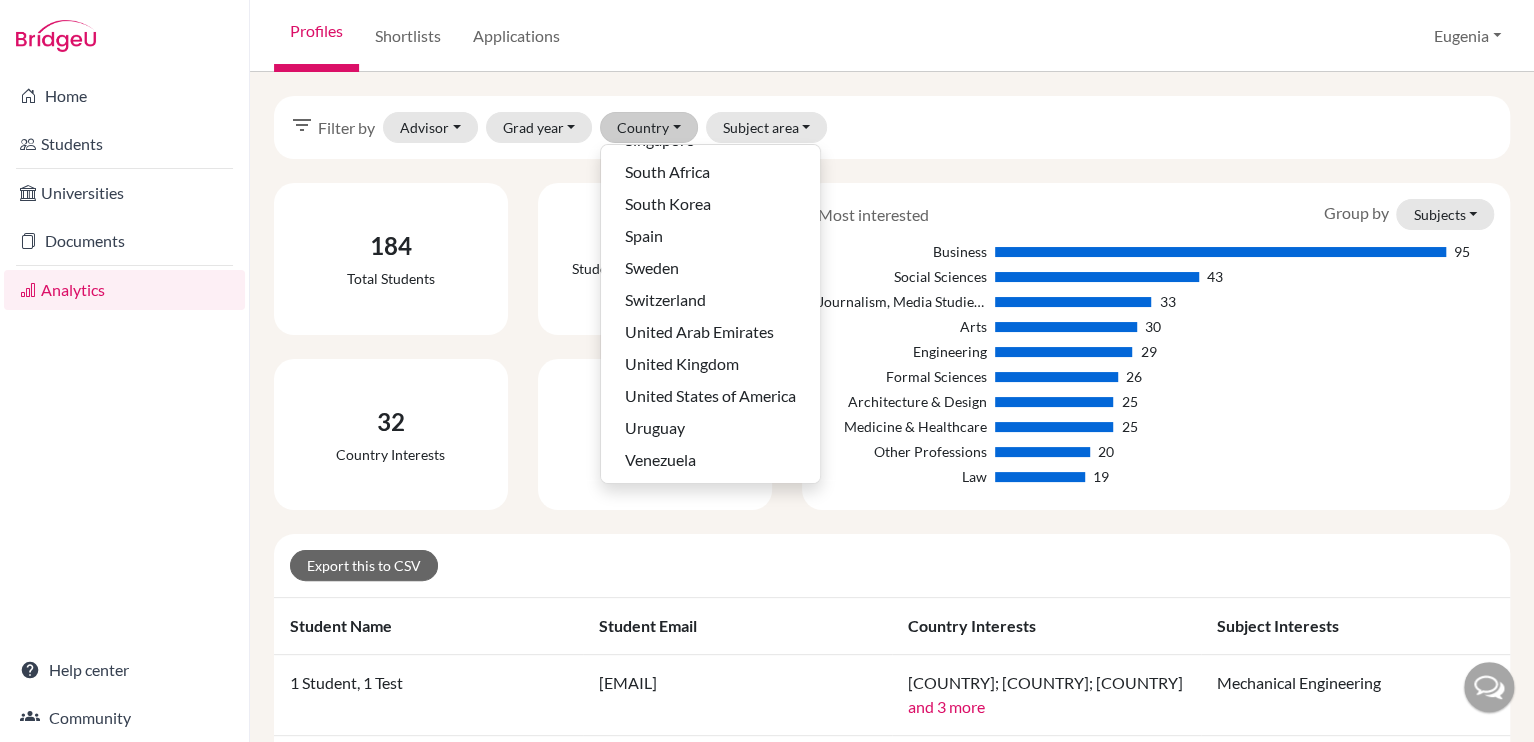 click on "filter_list Filter by Advisor [LAST], [FIRST] [LAST], [FIRST] [LAST], [FIRST] [LAST], [FIRST] [TITLE], [LAST], [FIRST] [LAST], [FIRST] [LAST], [FIRST] (Archived) [LAST], [FIRST] (Archived) [LAST], [FIRST] (Archived) [LAST], [FIRST] (Archived) [LAST], [FIRST] (Archived) [LAST], [FIRST] (Archived) [LAST], [FIRST] (Archived) [LAST], [FIRST] (Archived) [LAST], [FIRST] (Archived) [LAST], [FIRST] (Archived) [LAST], [FIRST] (Archived) [LAST], [FIRST] (Archived) [LAST], [FIRST] (Archived) [LAST], [FIRST] (Archived) [LAST], [FIRST] (Archived) [LAST], [FIRST] (Archived) [LAST], [FIRST] (Archived) [LAST], [FIRST] (Archived) [LAST], [FIRST] (Archived) [LAST], [FIRST] (Archived) [LAST], [FIRST] (Archived) [LAST], [FIRST] (Archived) [LAST], [FIRST] (Archived) [LAST], [FIRST] (Archived) [LAST], [FIRST] Grad year 2027 2026 2025 2024 2023 2022 2021 2020 2019 2018 Country Argentina Australia Canada China Colombia Czech Republic Denmark France Germany Greece Hong Kong (China) India Ireland Italy Japan Lebanon Malta Mexico Monaco Netherlands Norway Singapore South Africa South Korea Spain" at bounding box center (892, 127) 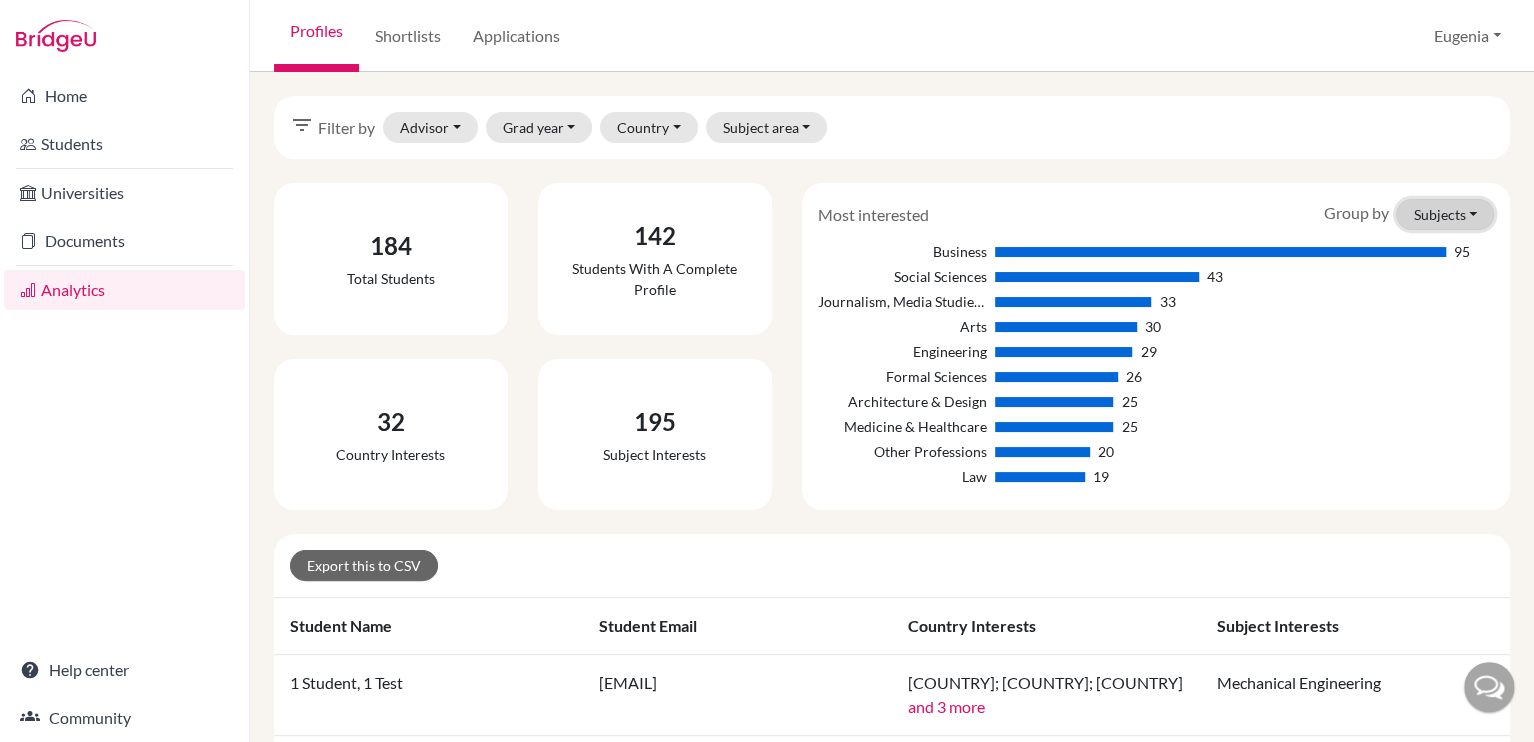 click on "Subjects" at bounding box center (1445, 214) 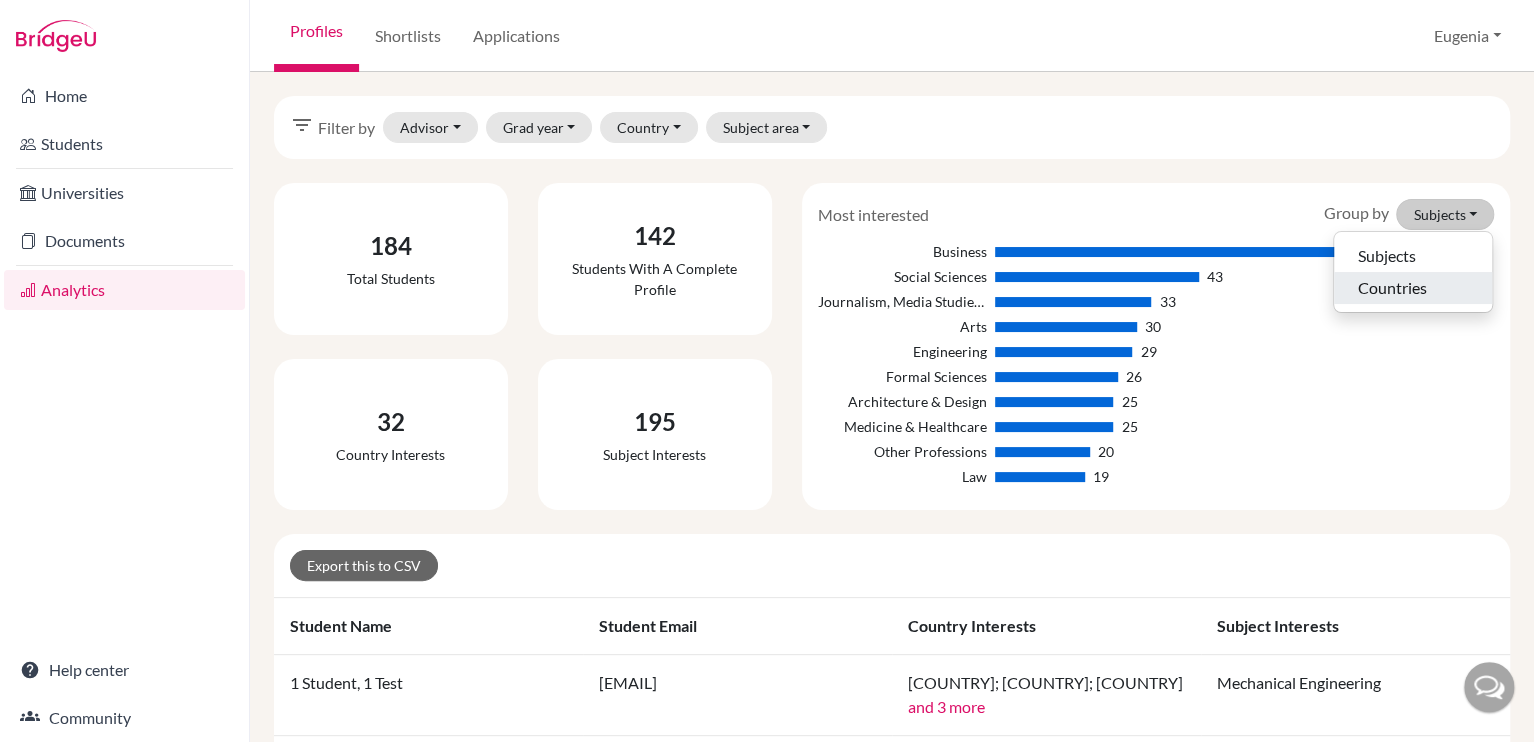 click on "Countries" at bounding box center (1413, 288) 